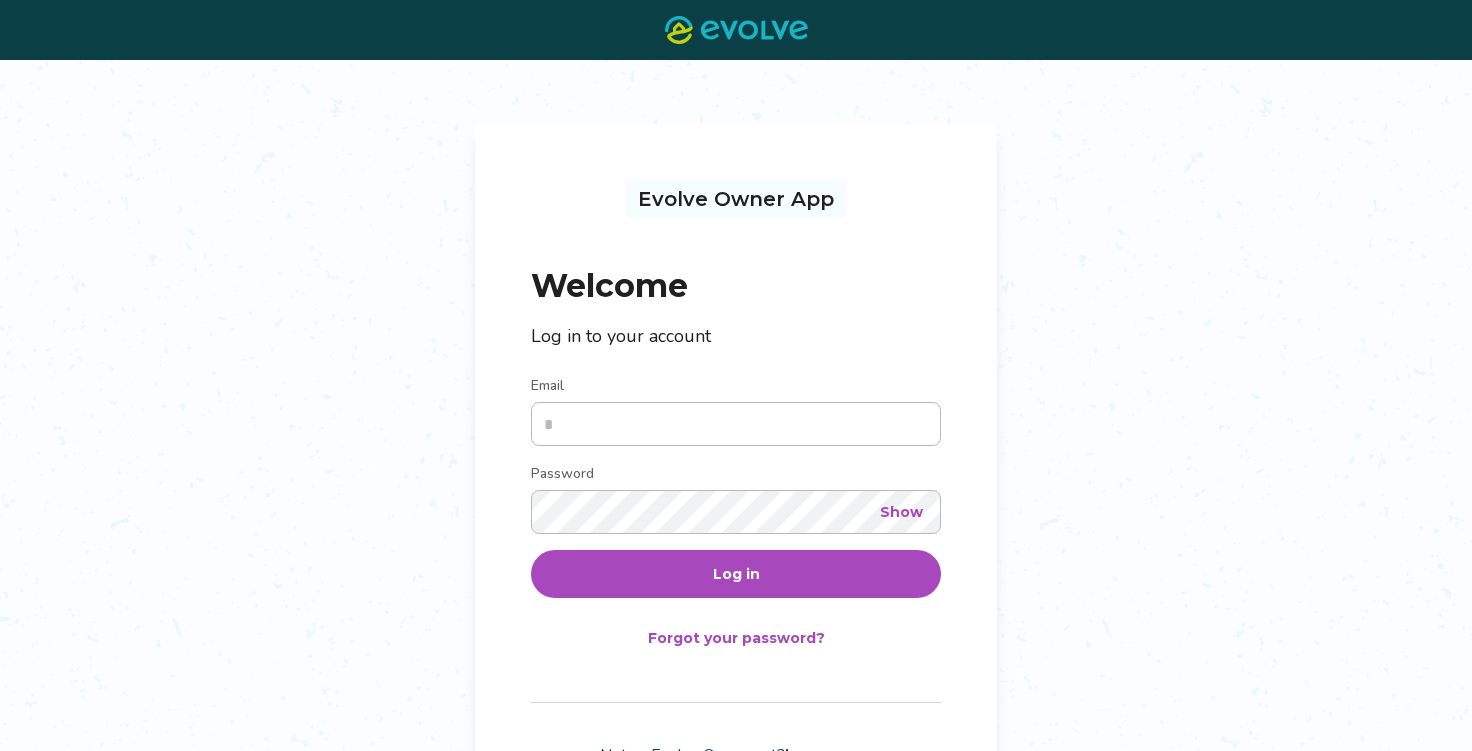 scroll, scrollTop: 0, scrollLeft: 0, axis: both 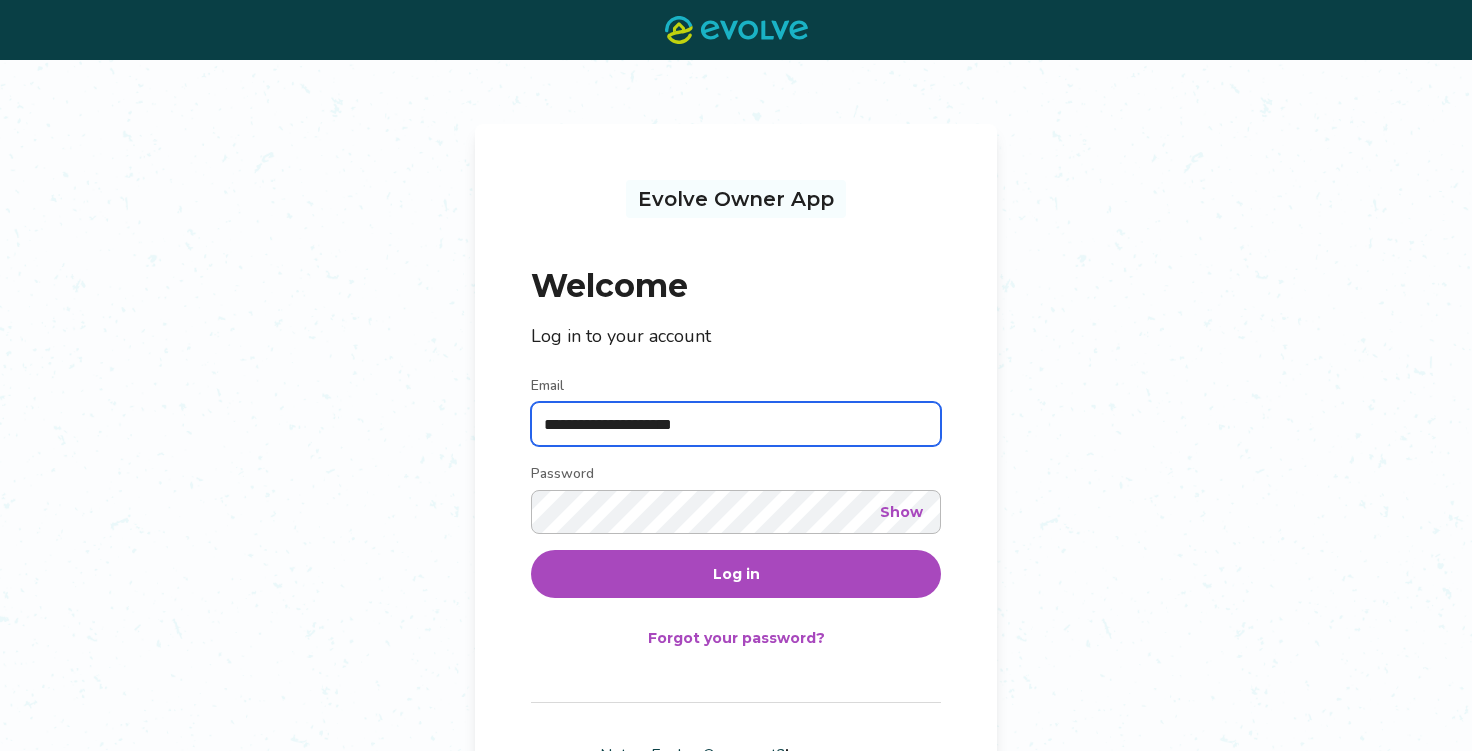 type on "**********" 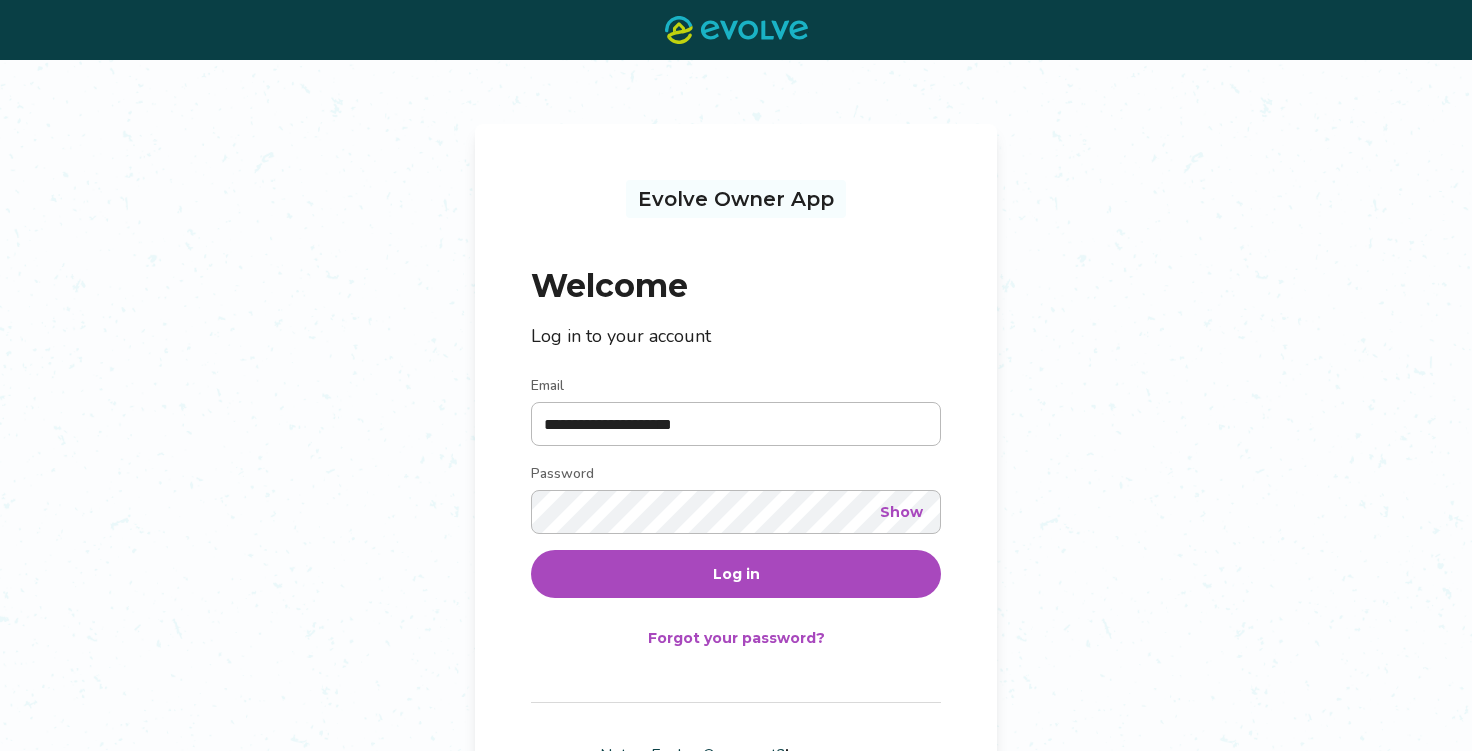 click on "Log in" at bounding box center (736, 574) 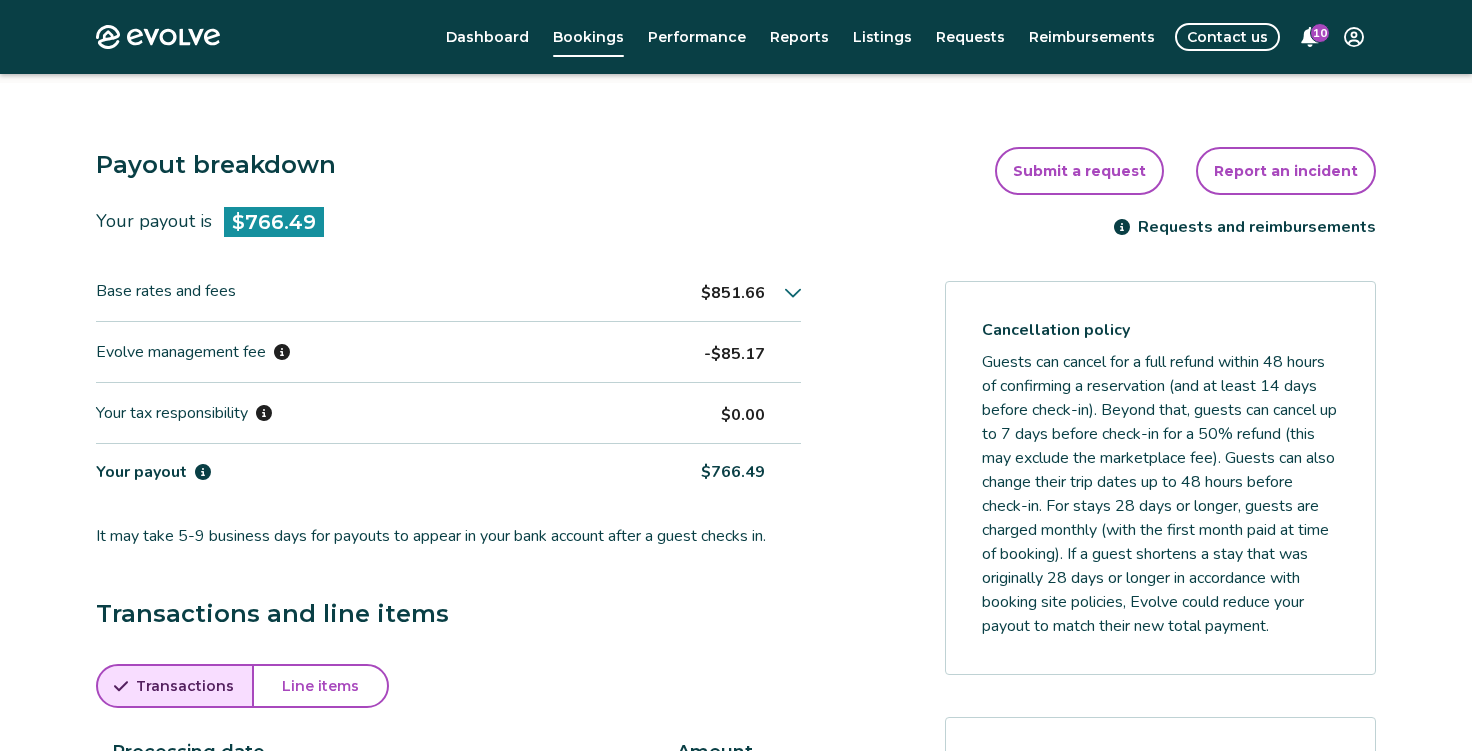 scroll, scrollTop: 0, scrollLeft: 0, axis: both 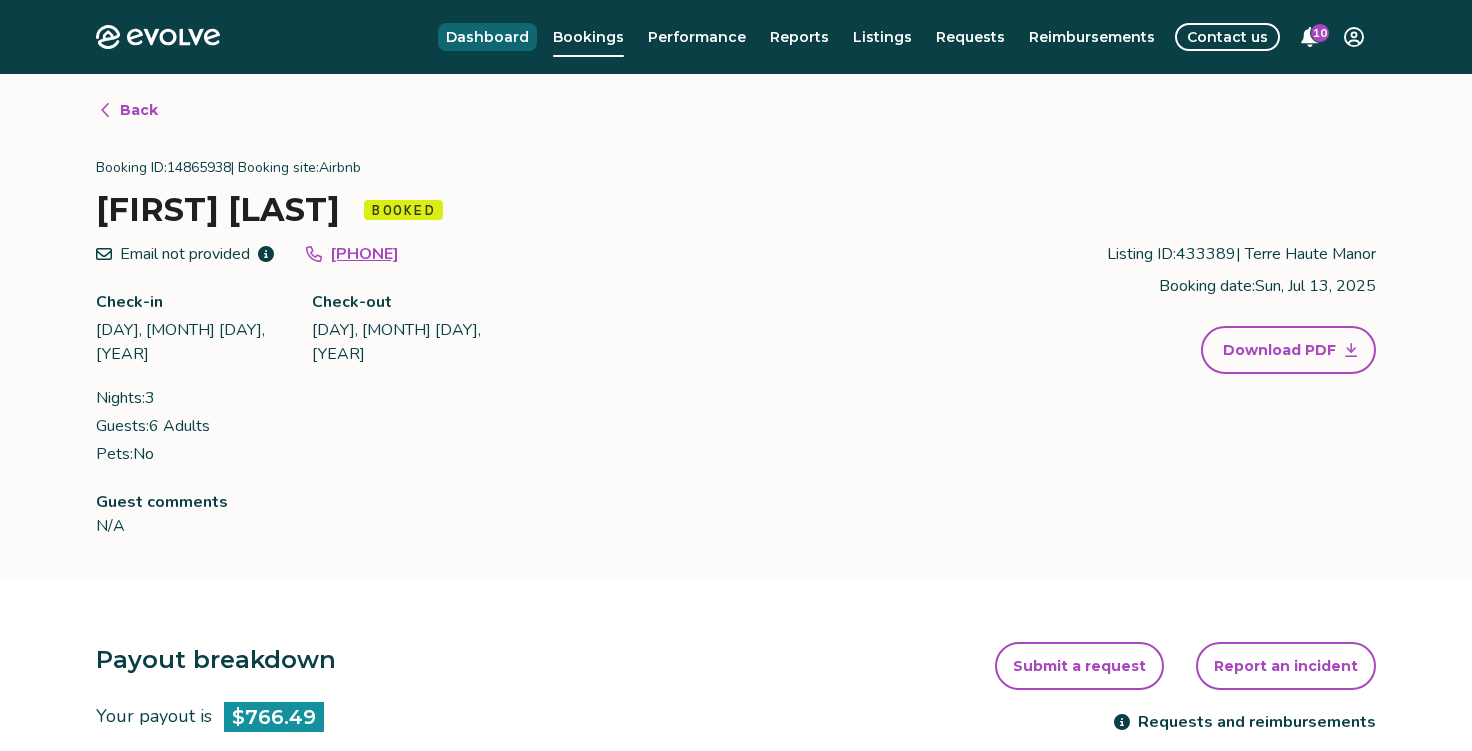 click on "Dashboard" at bounding box center (487, 37) 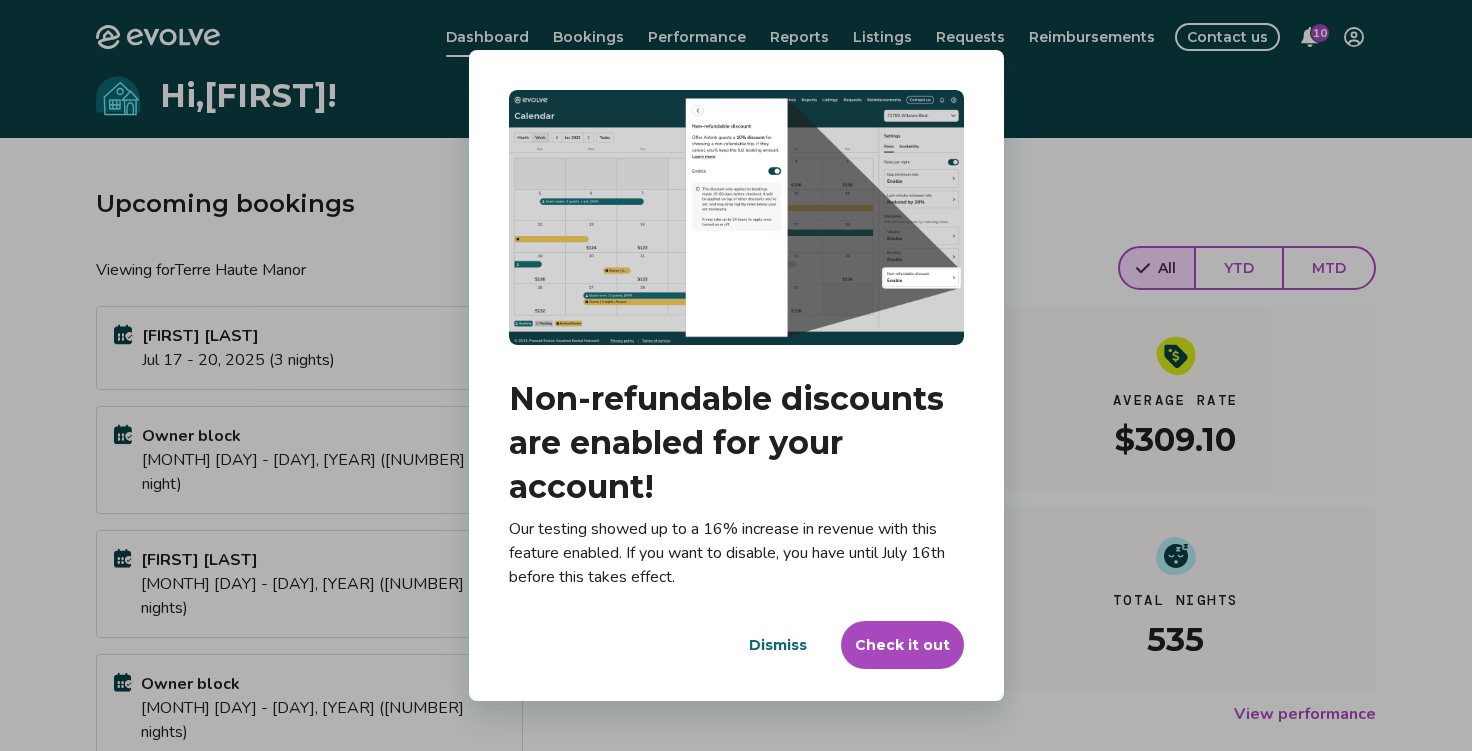 click on "Dismiss" at bounding box center [778, 645] 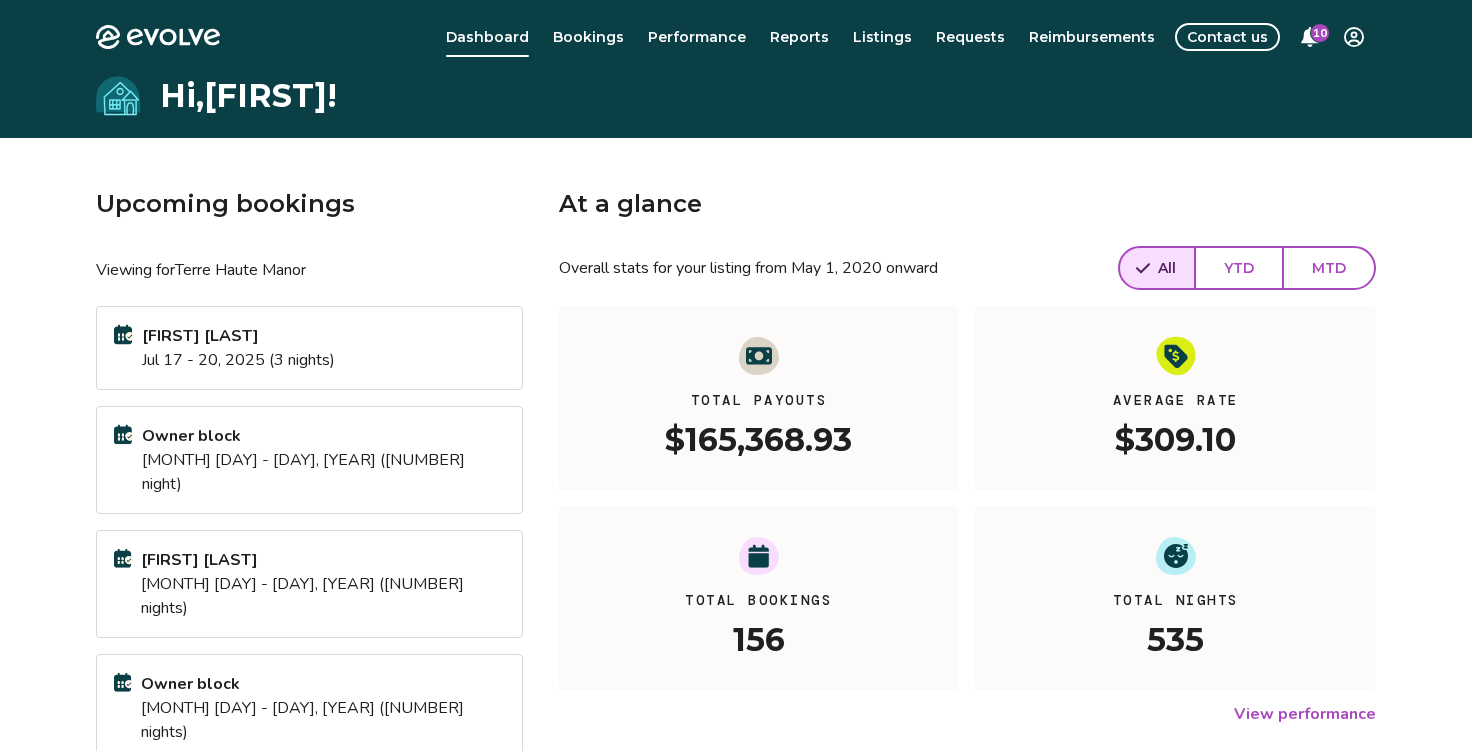 click on "[FIRST] [LAST] [MONTH] [DAY] - [DAY], [YEAR] ([NUMBER] nights)" at bounding box center (309, 348) 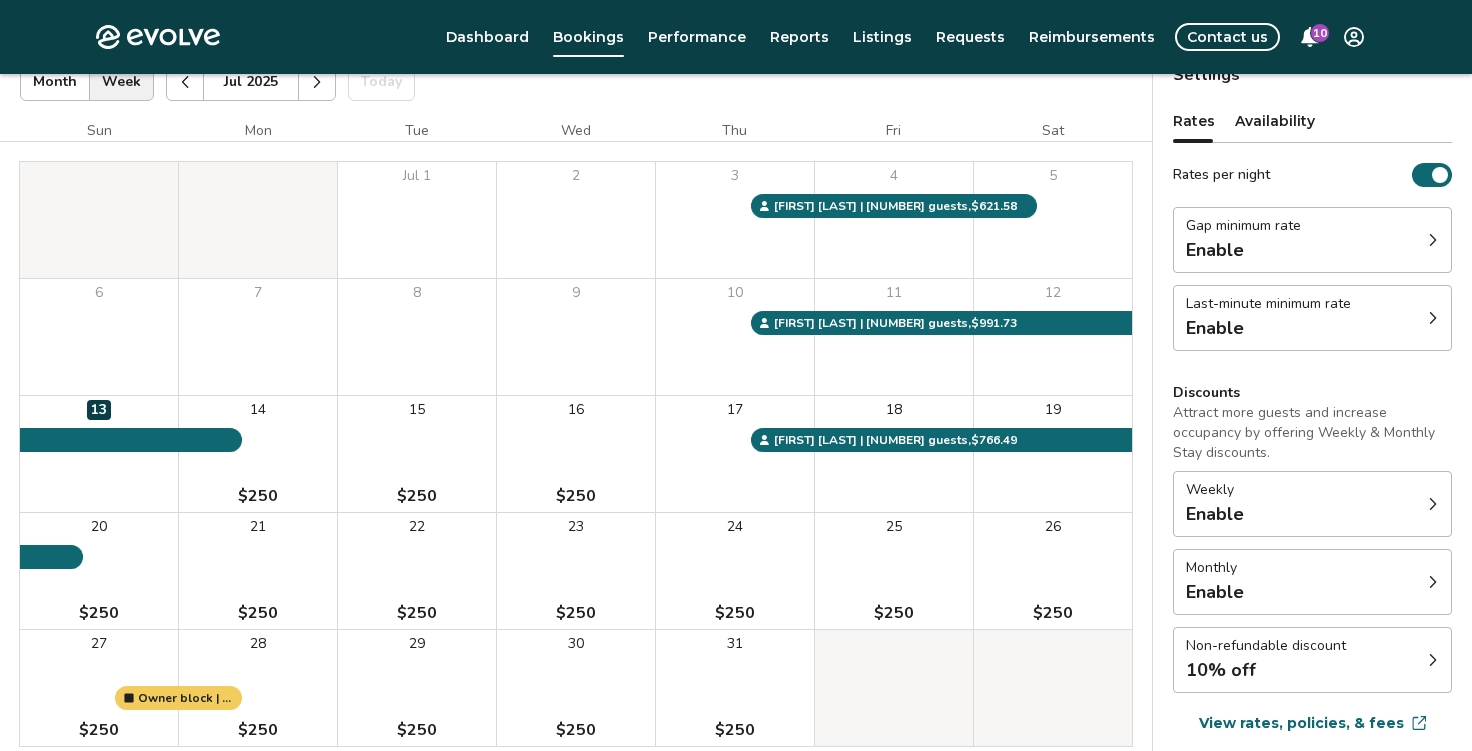 scroll, scrollTop: 143, scrollLeft: 0, axis: vertical 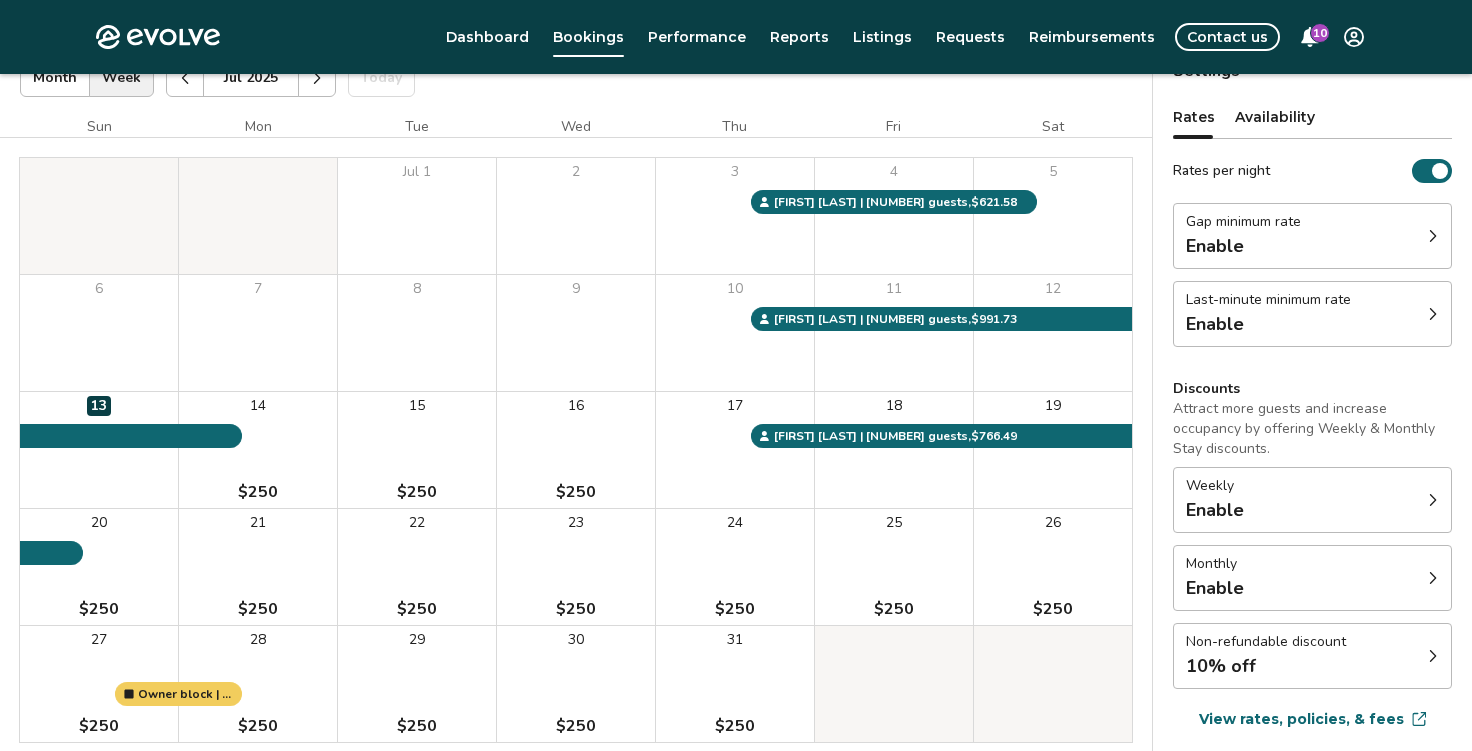 click on "21 $250" at bounding box center (258, 567) 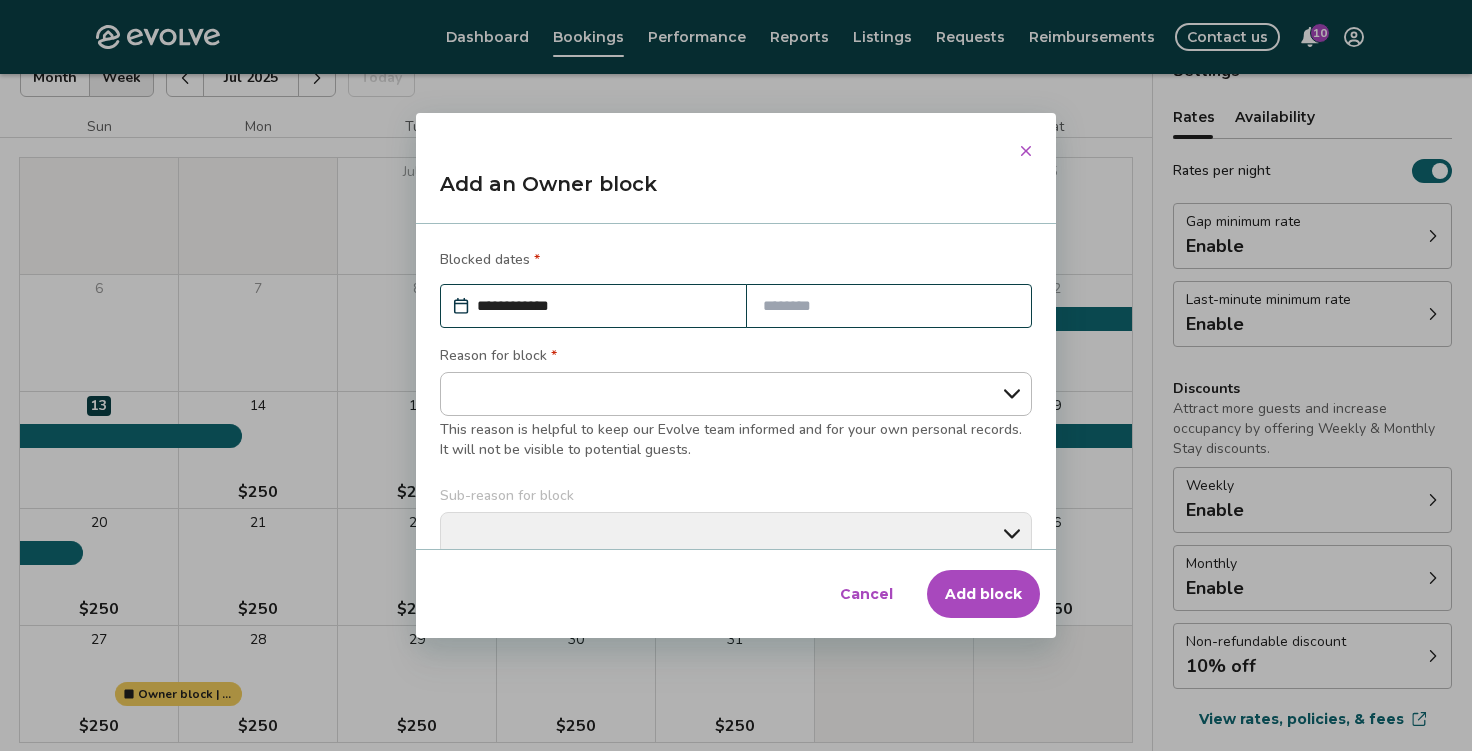 click at bounding box center (889, 306) 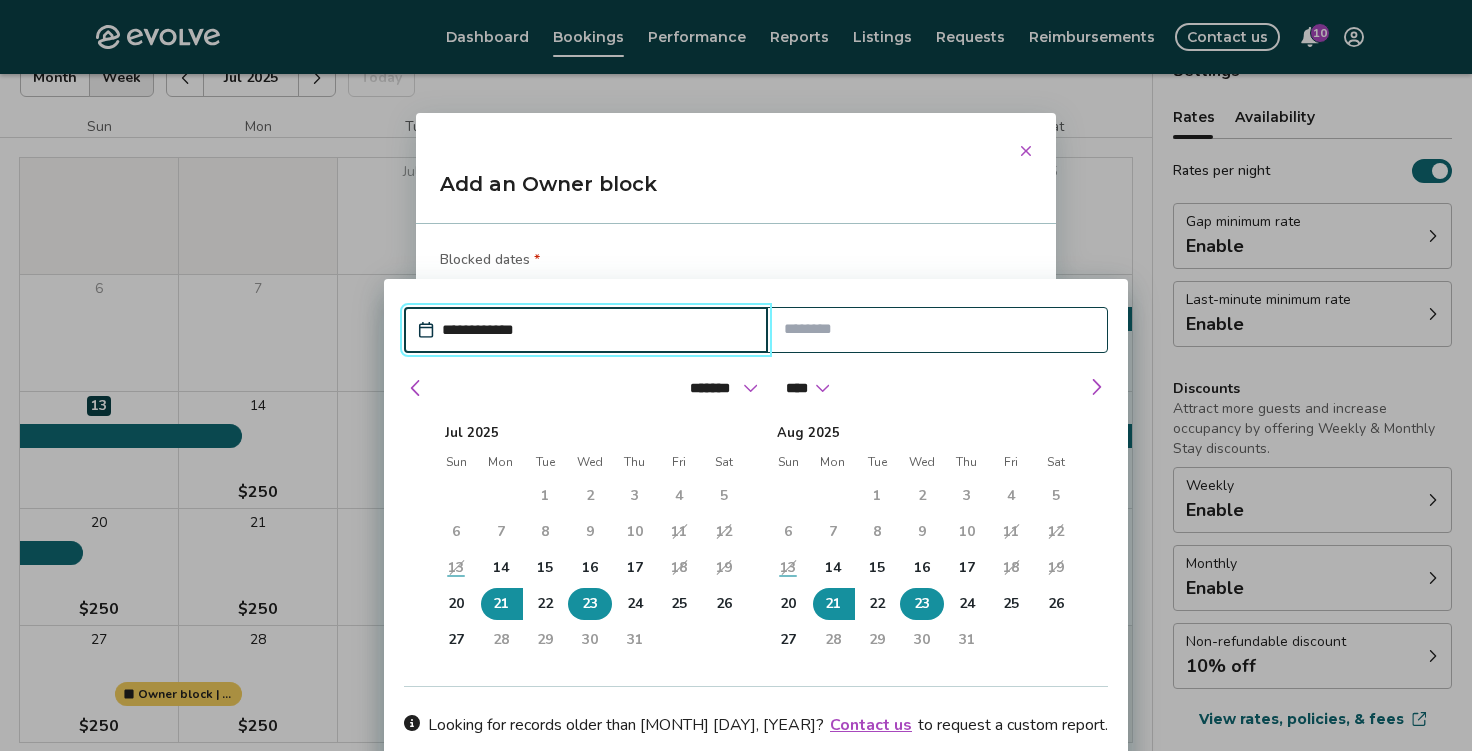 click on "23" at bounding box center (590, 604) 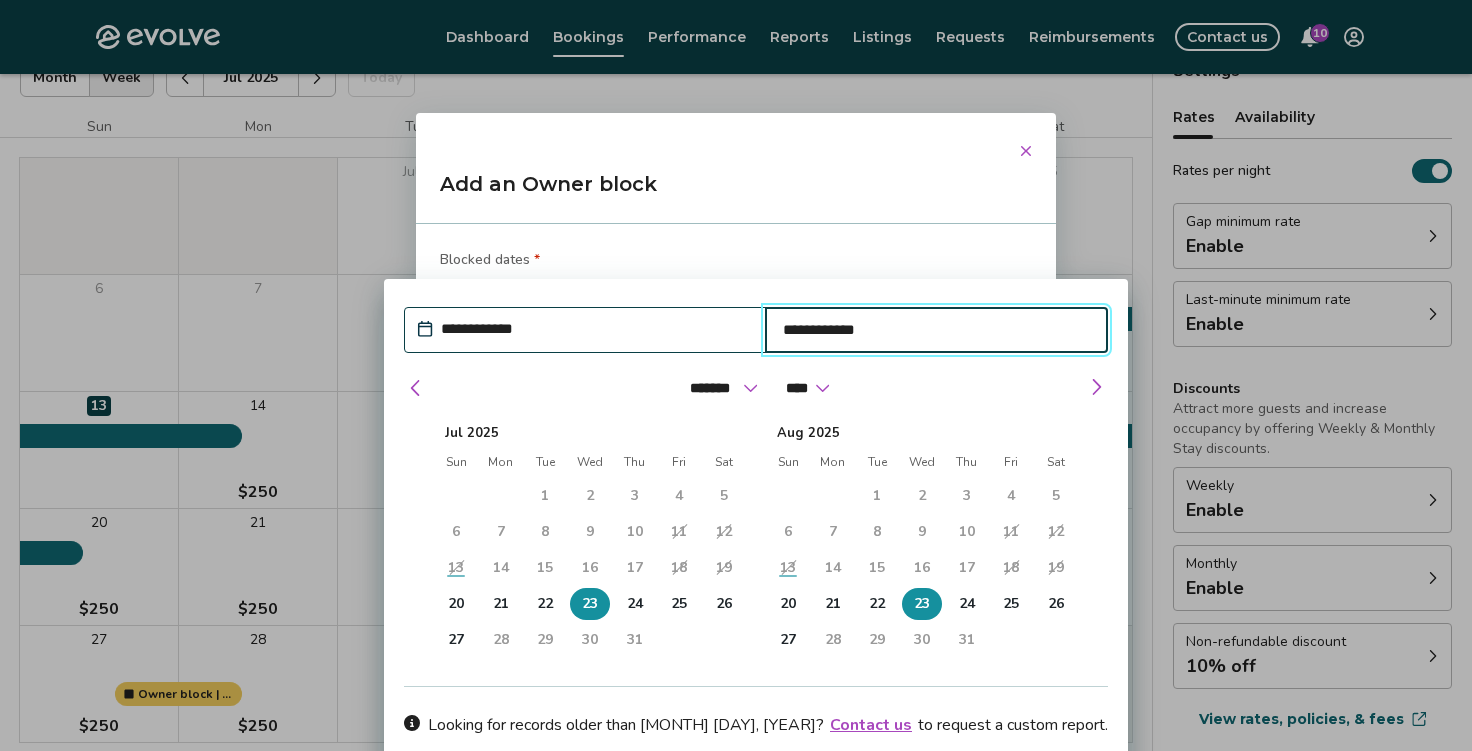 type on "*" 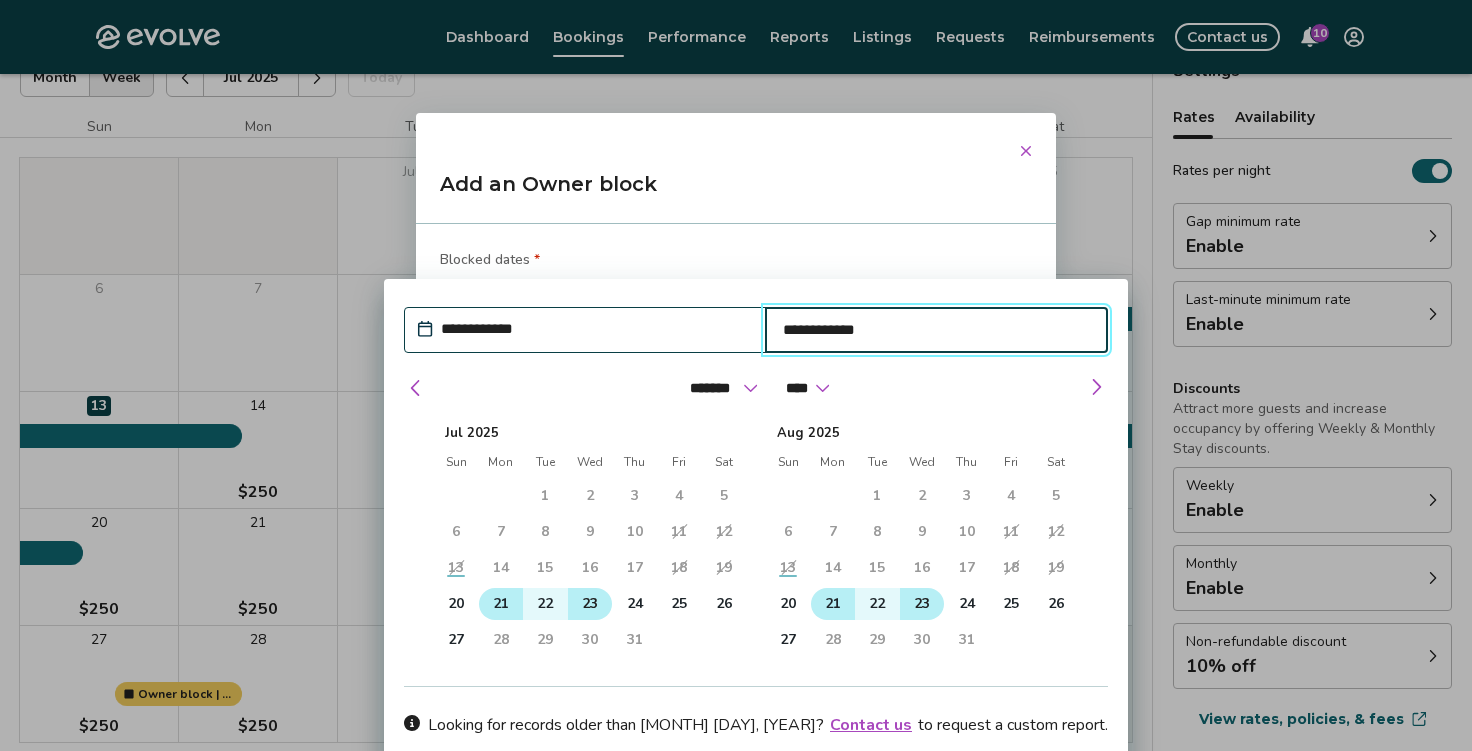 click on "21" at bounding box center [501, 604] 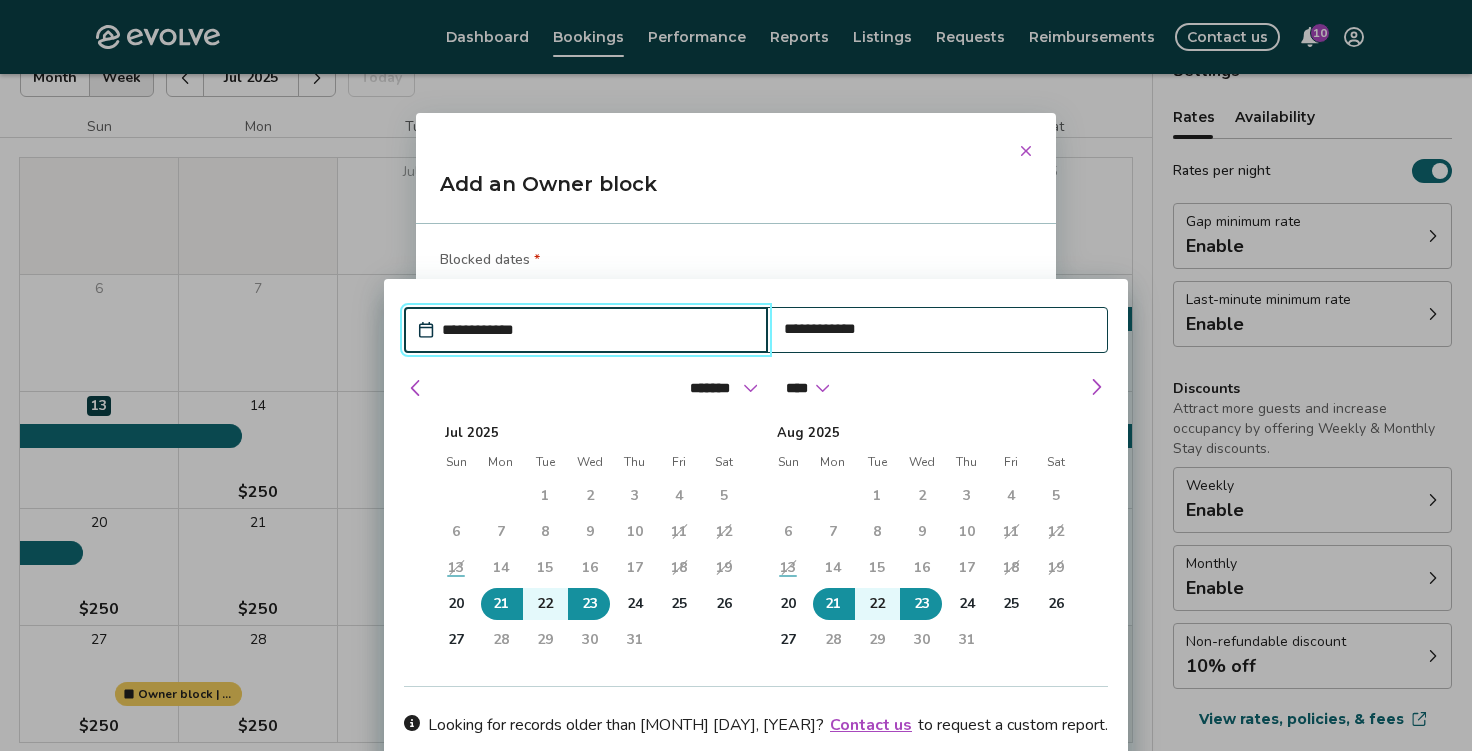 click on "**********" at bounding box center [938, 329] 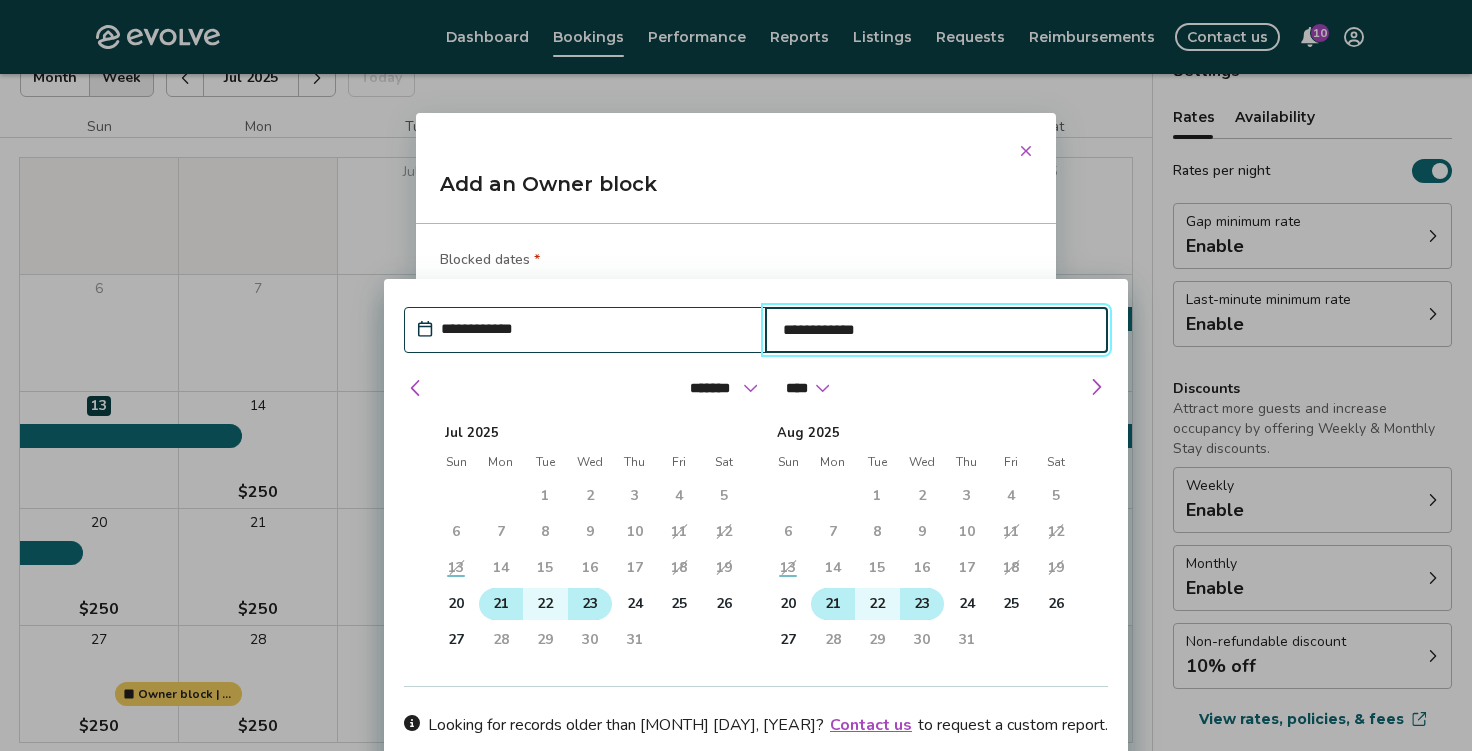 click on "23" at bounding box center [590, 604] 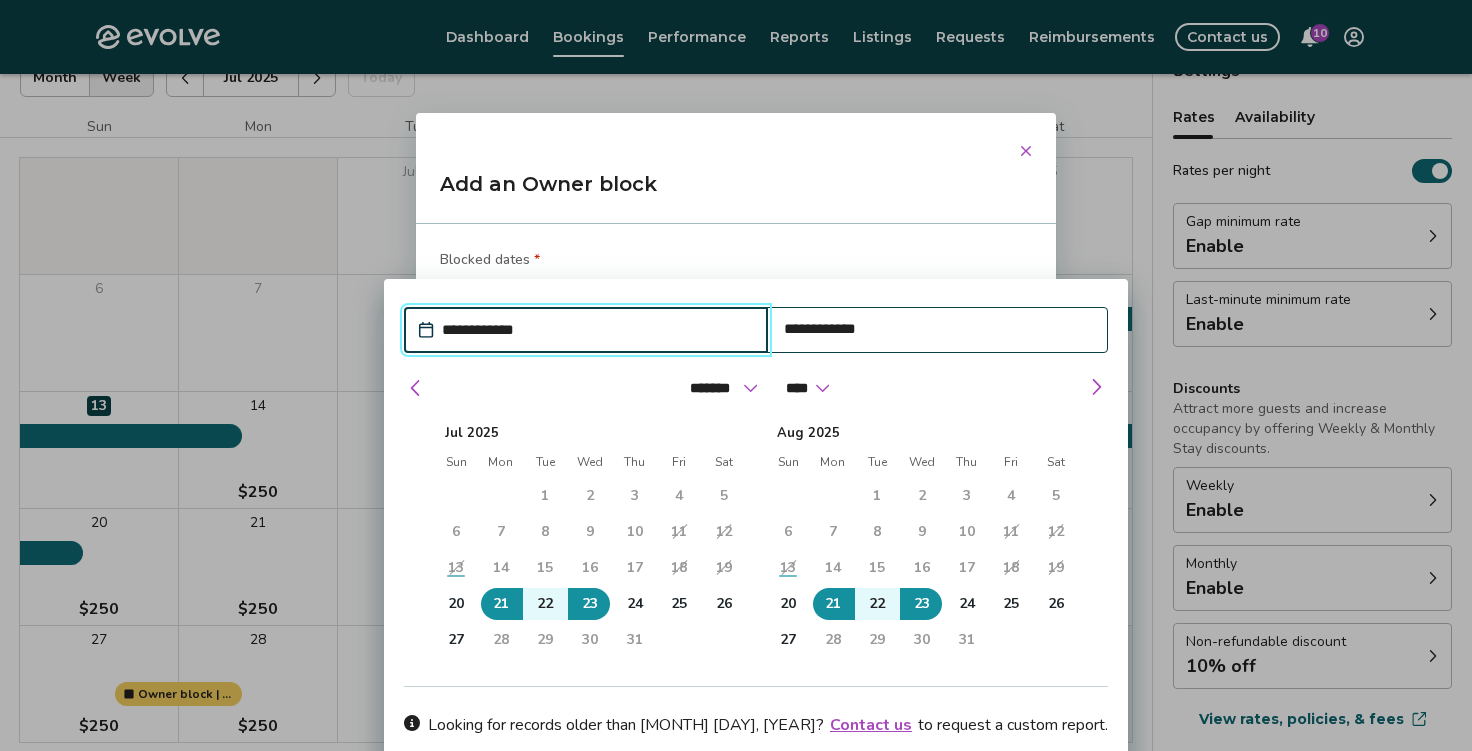 click on "**********" at bounding box center (736, 387) 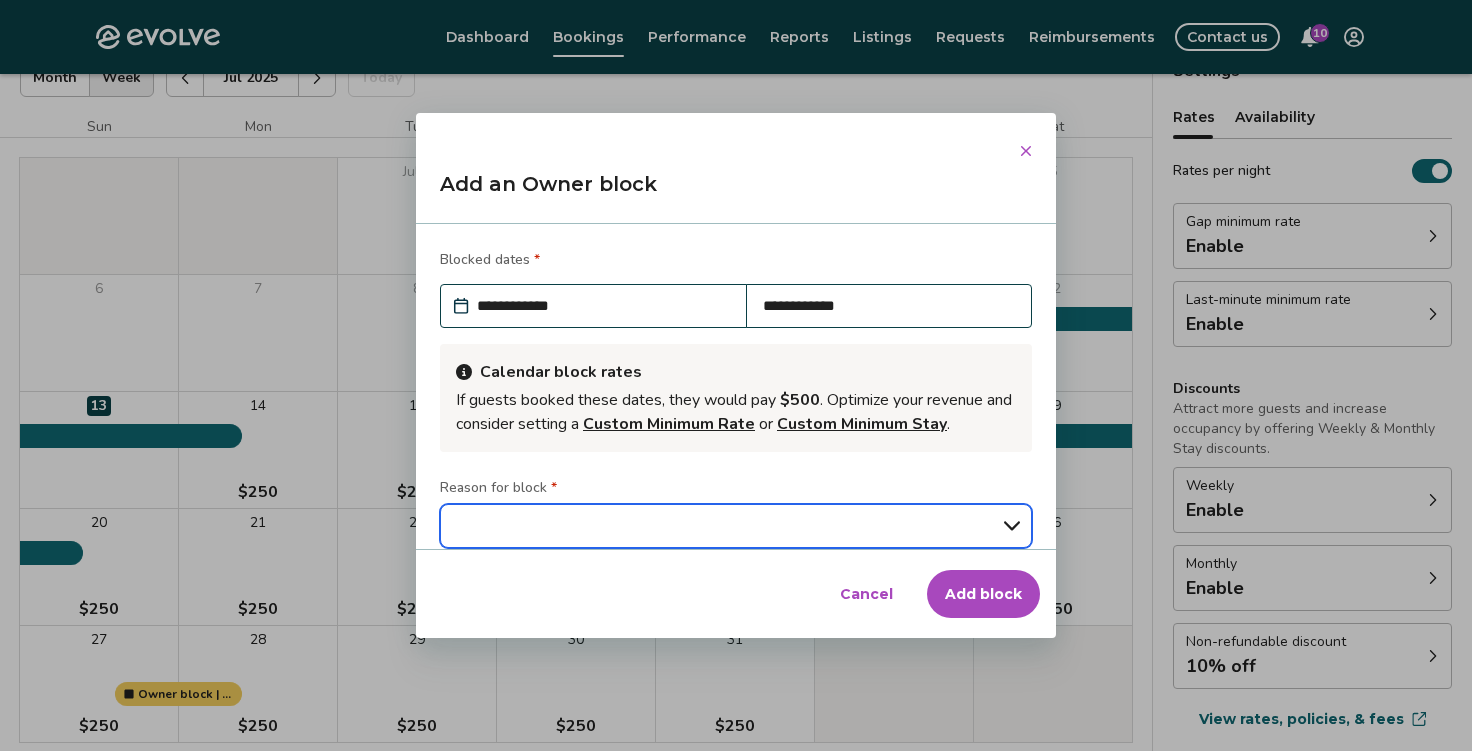 click on "**********" at bounding box center [736, 526] 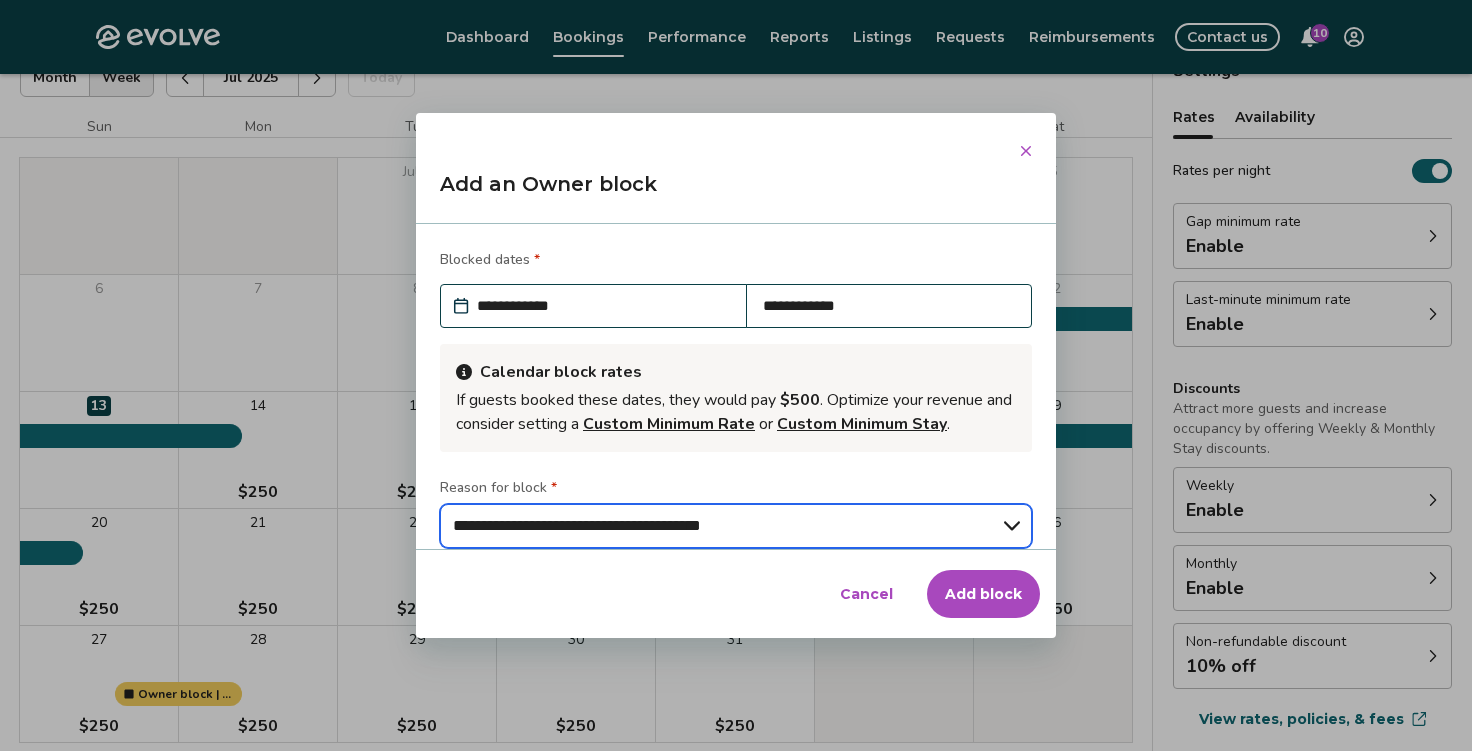 click on "**********" at bounding box center (0, 0) 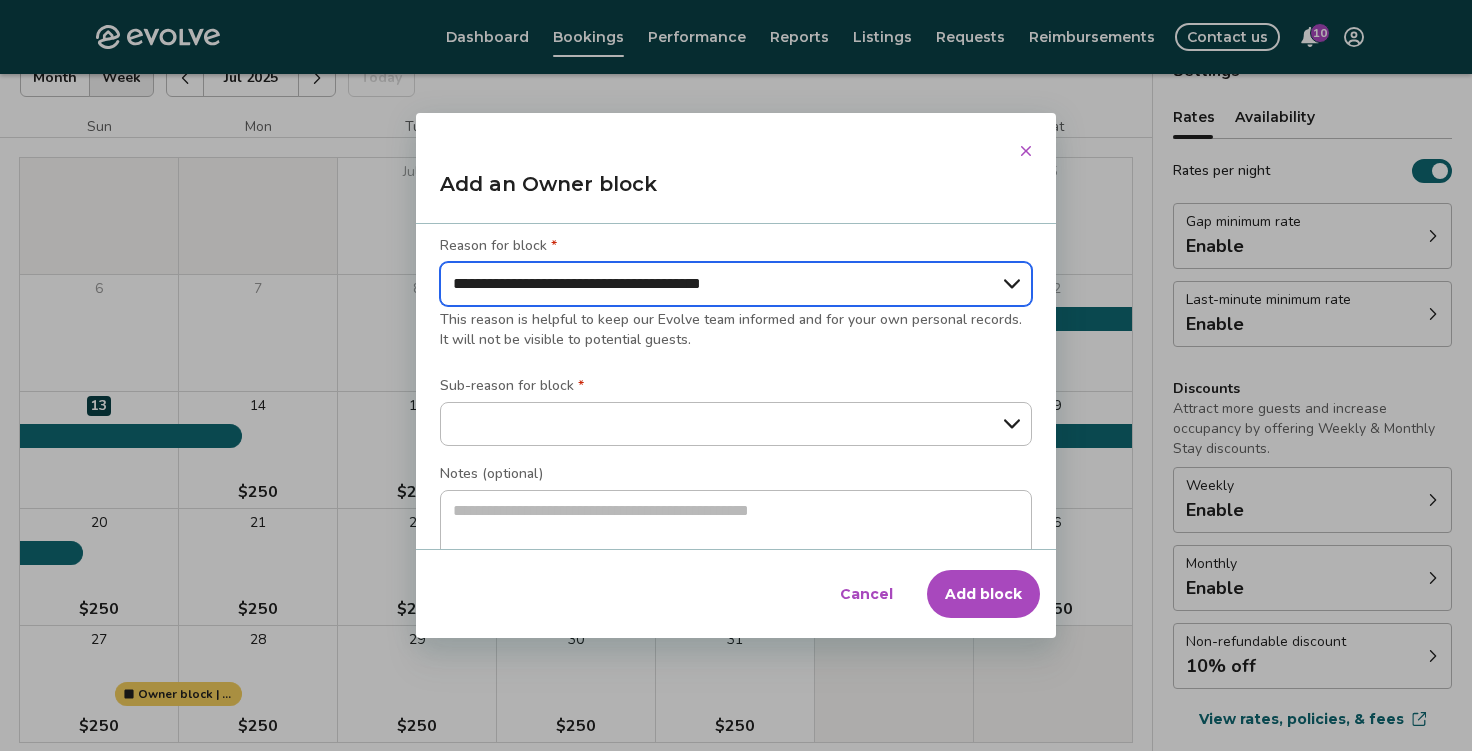 scroll, scrollTop: 282, scrollLeft: 0, axis: vertical 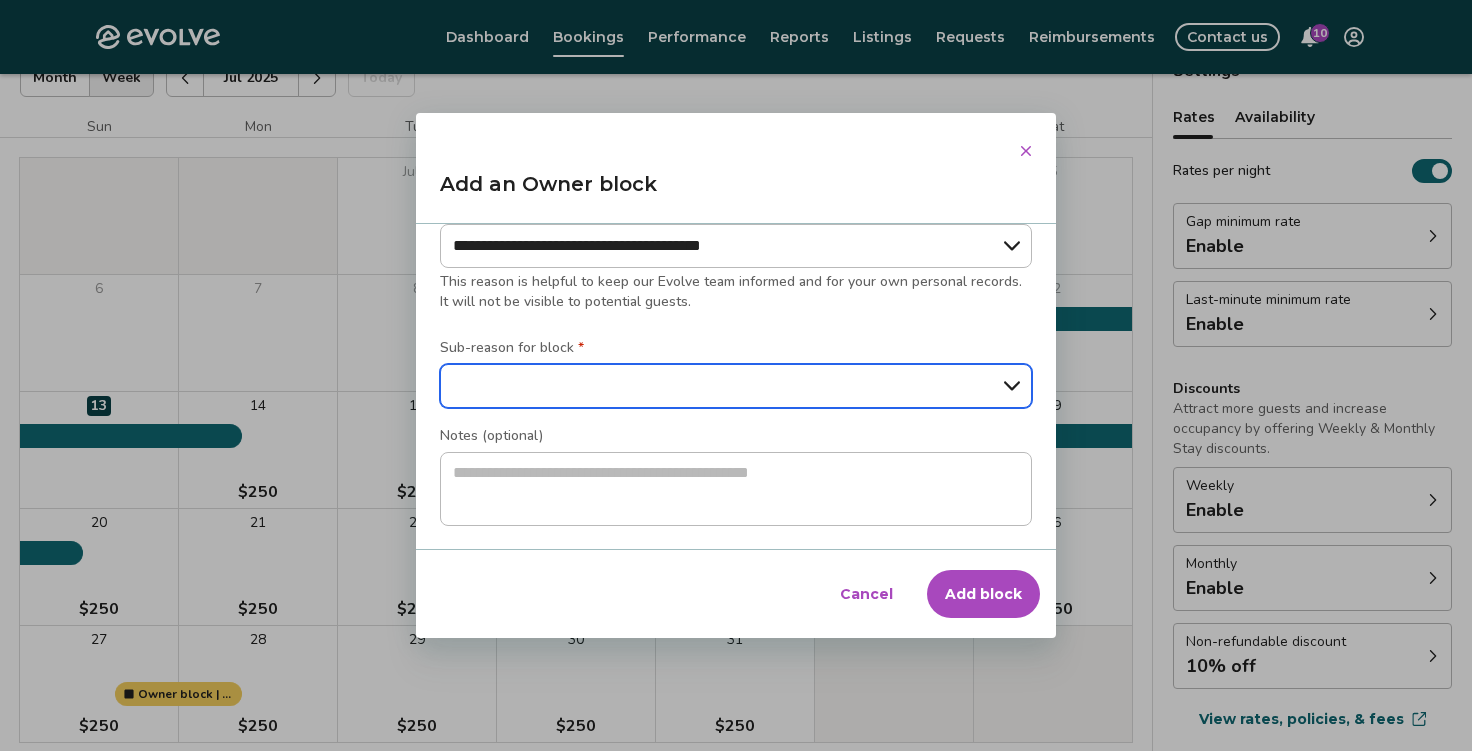 select on "**********" 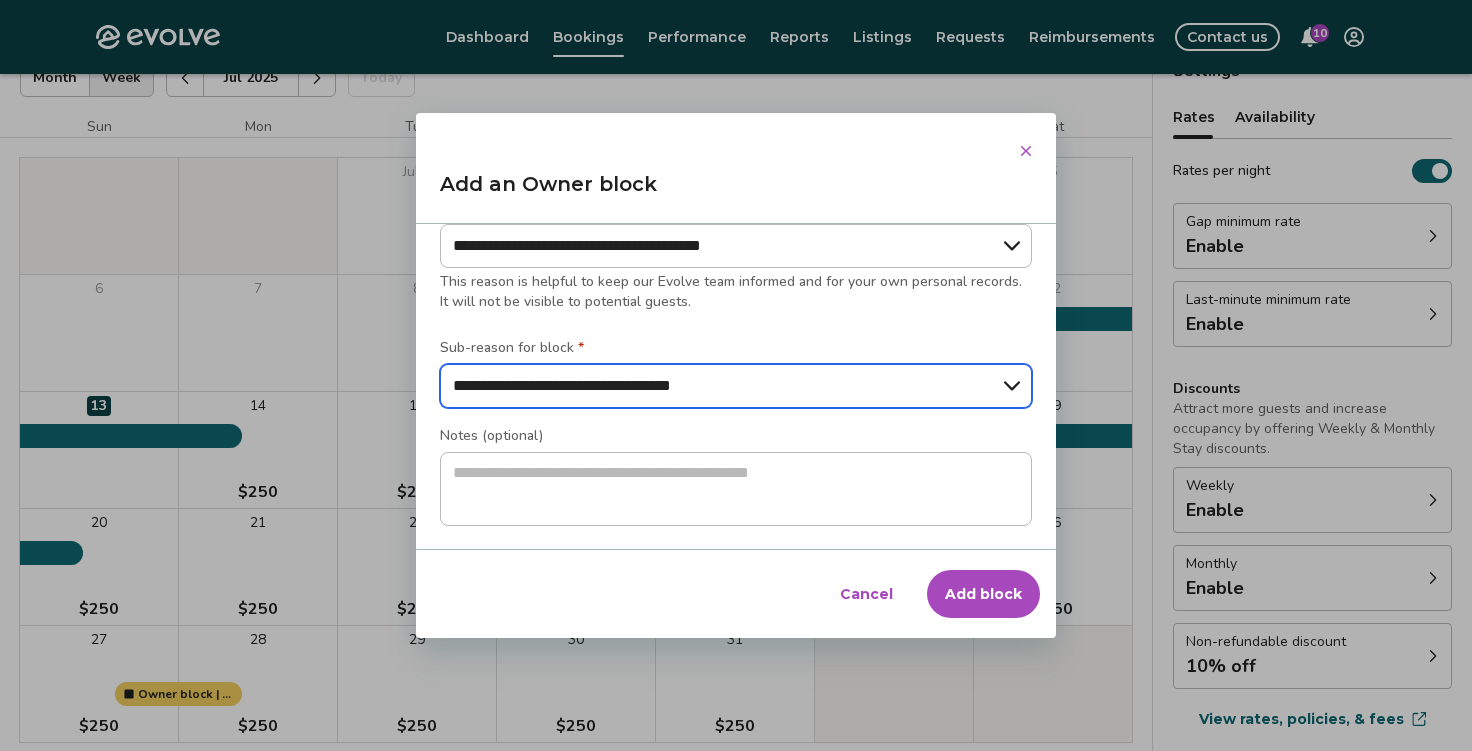 click on "**********" at bounding box center [0, 0] 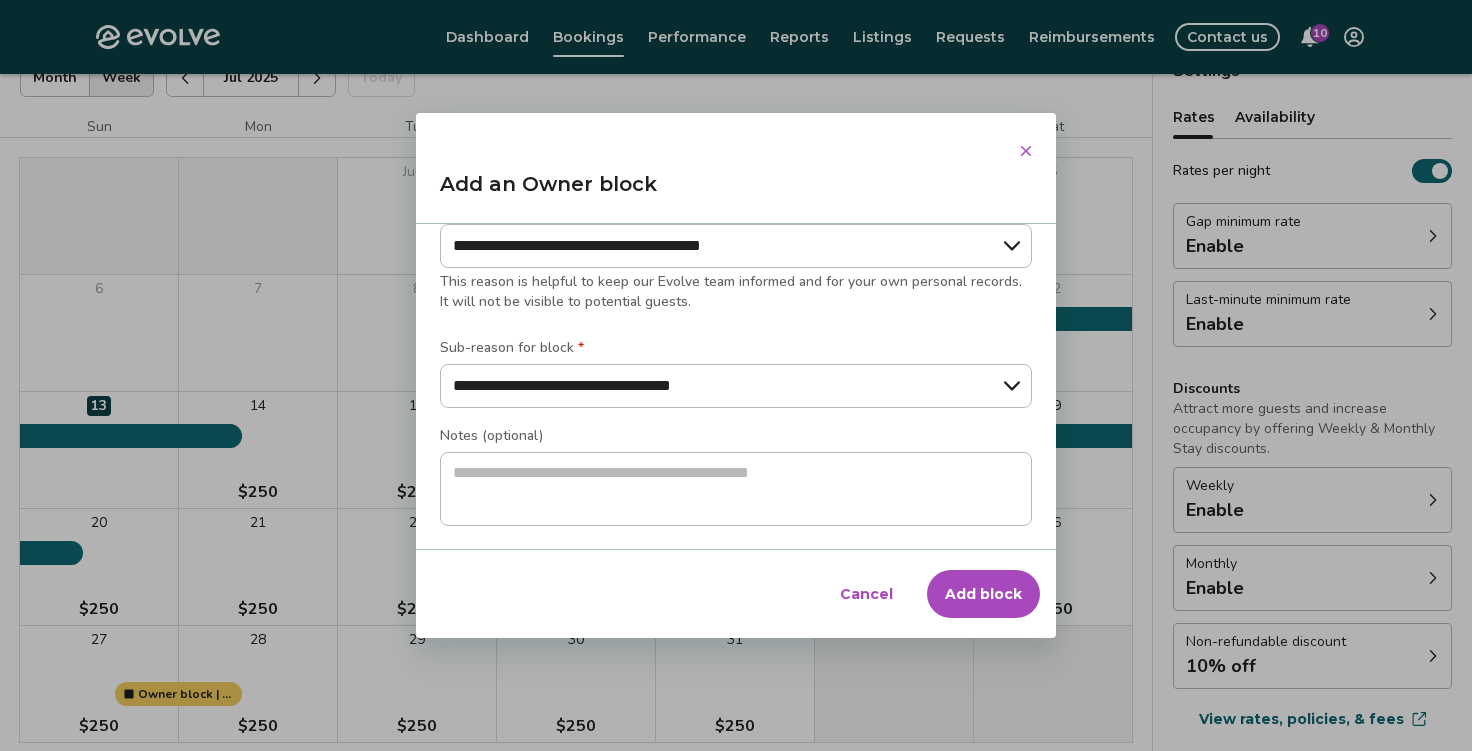 click on "Add block" at bounding box center (983, 594) 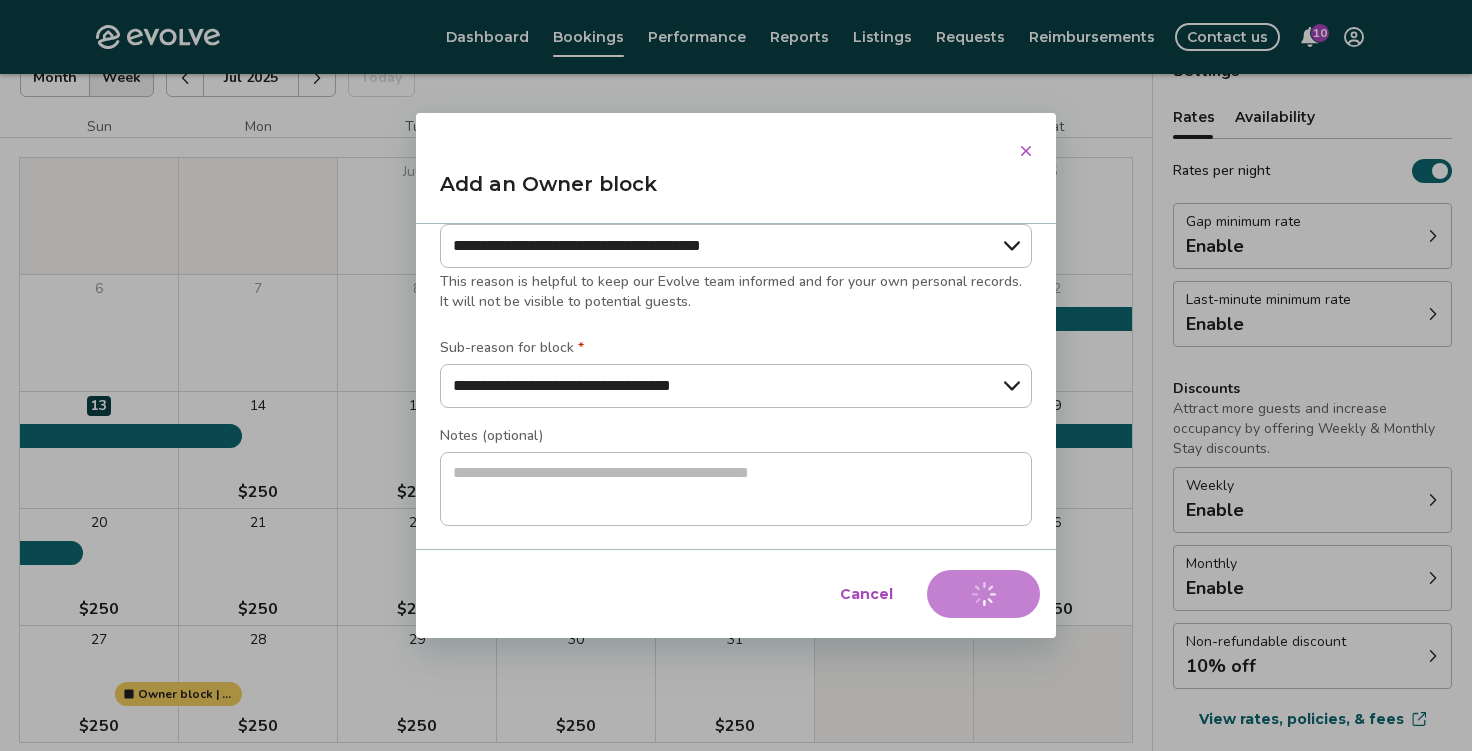 click on "Cancel Add block" at bounding box center (736, 594) 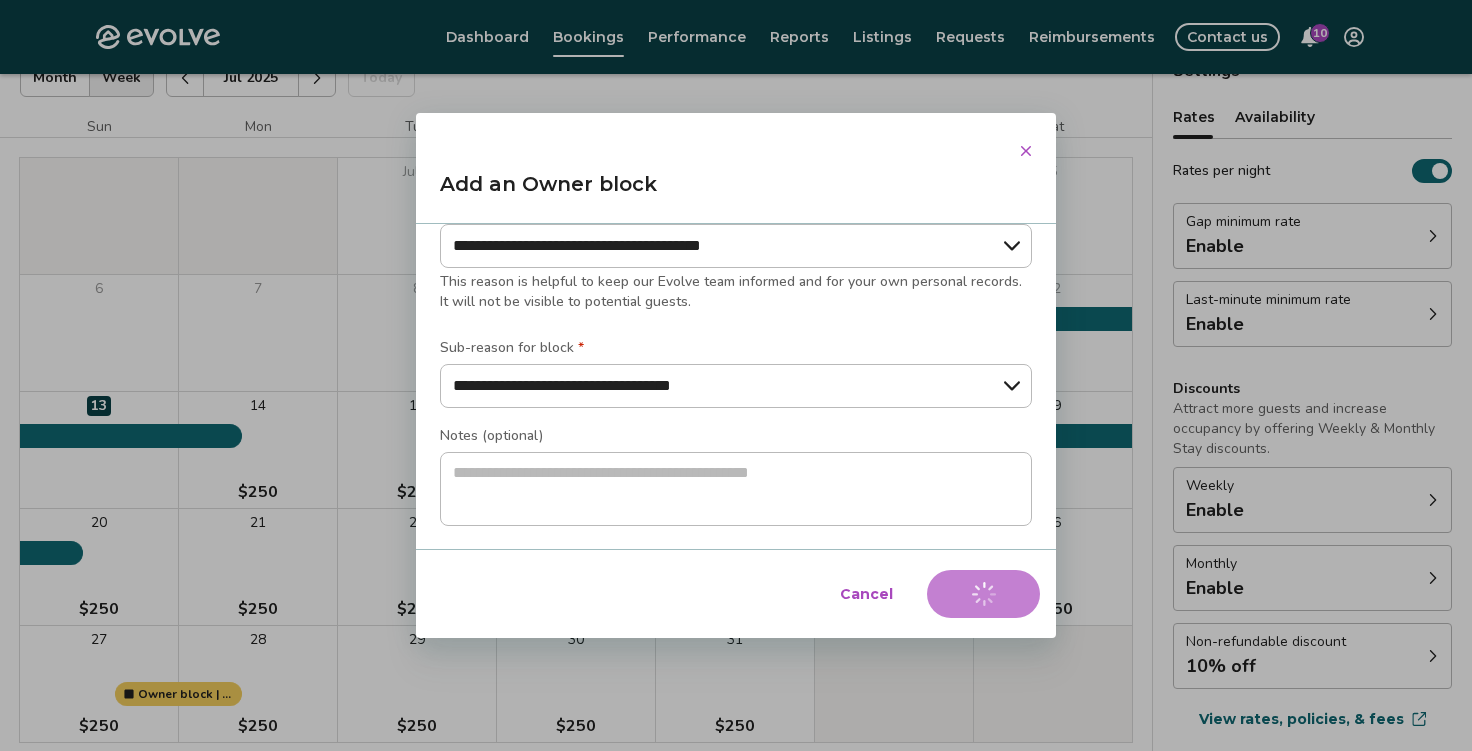 type on "*" 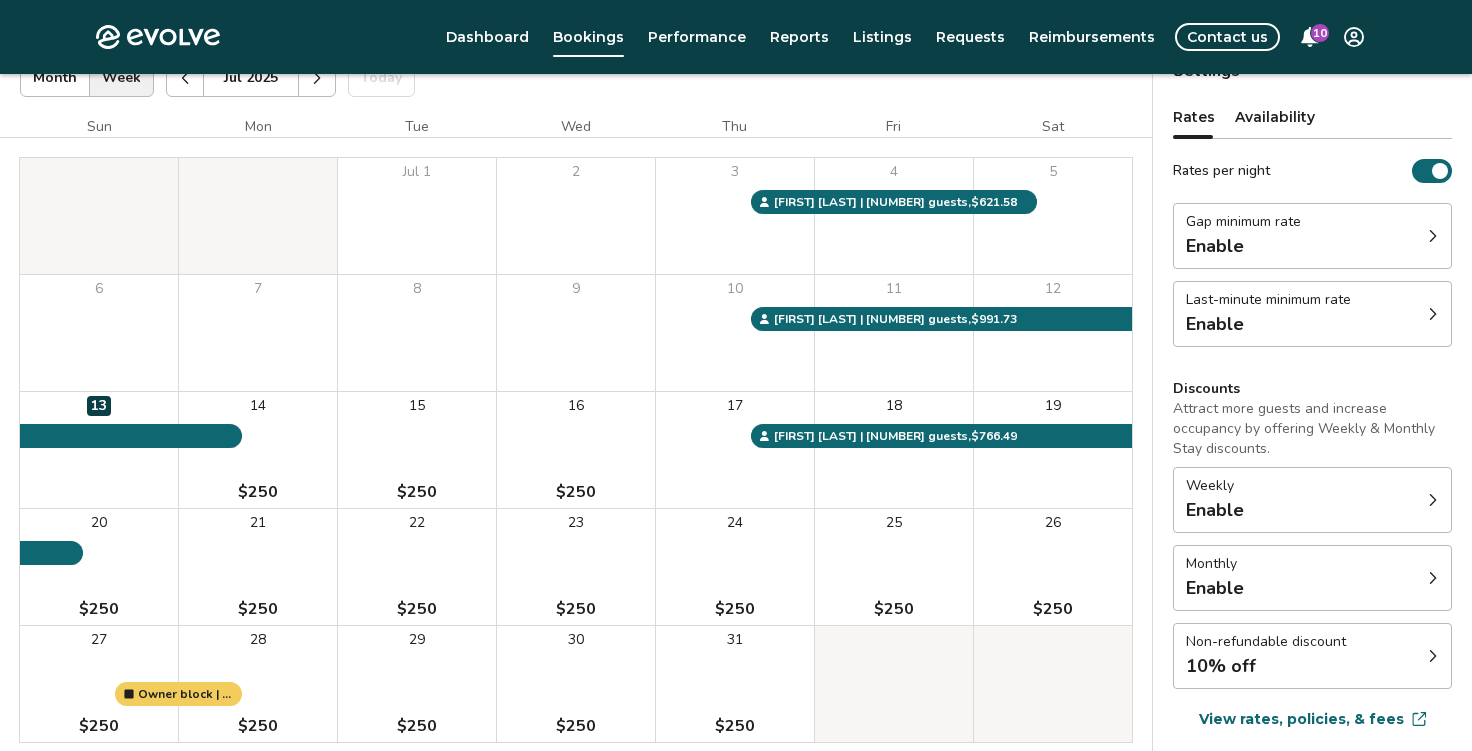 click on "Monthly Enable" at bounding box center (1312, 578) 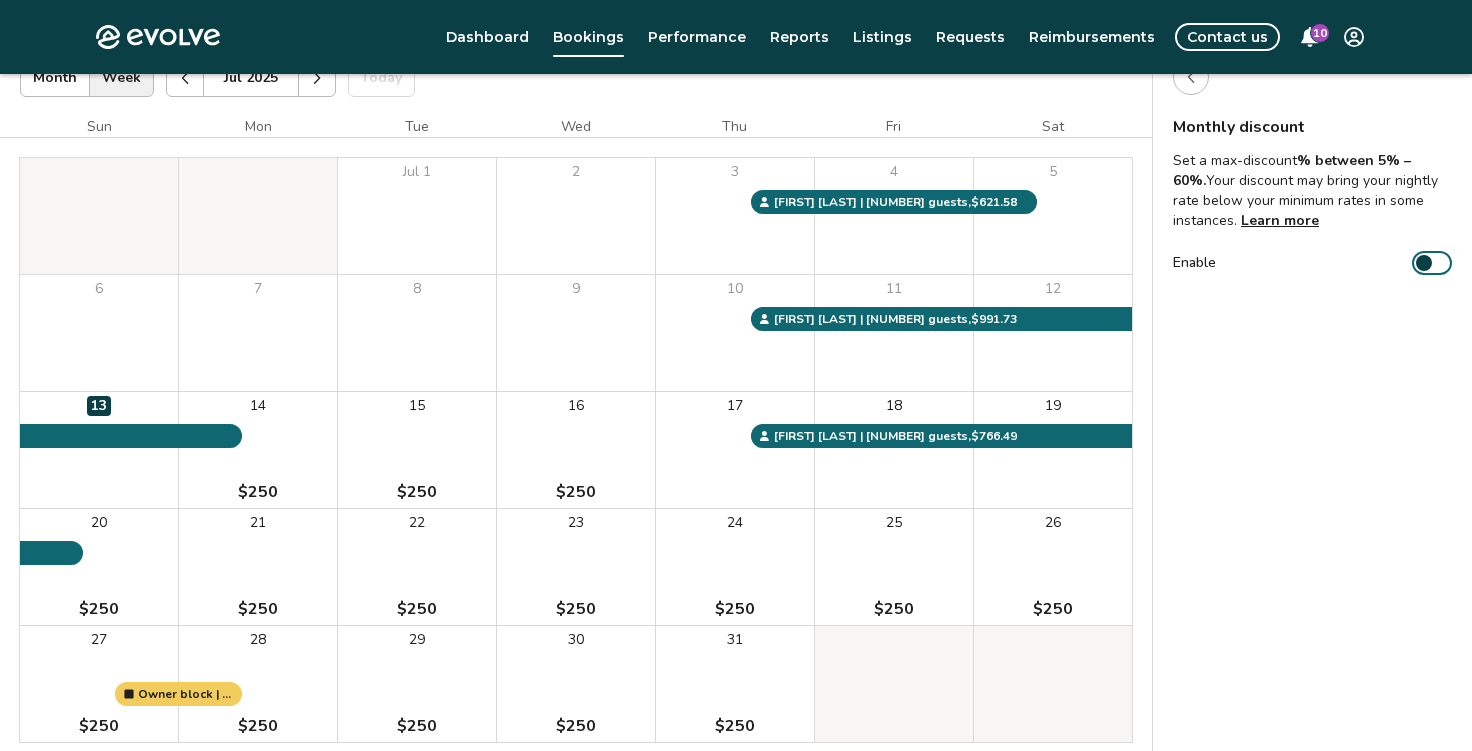 click at bounding box center [1424, 263] 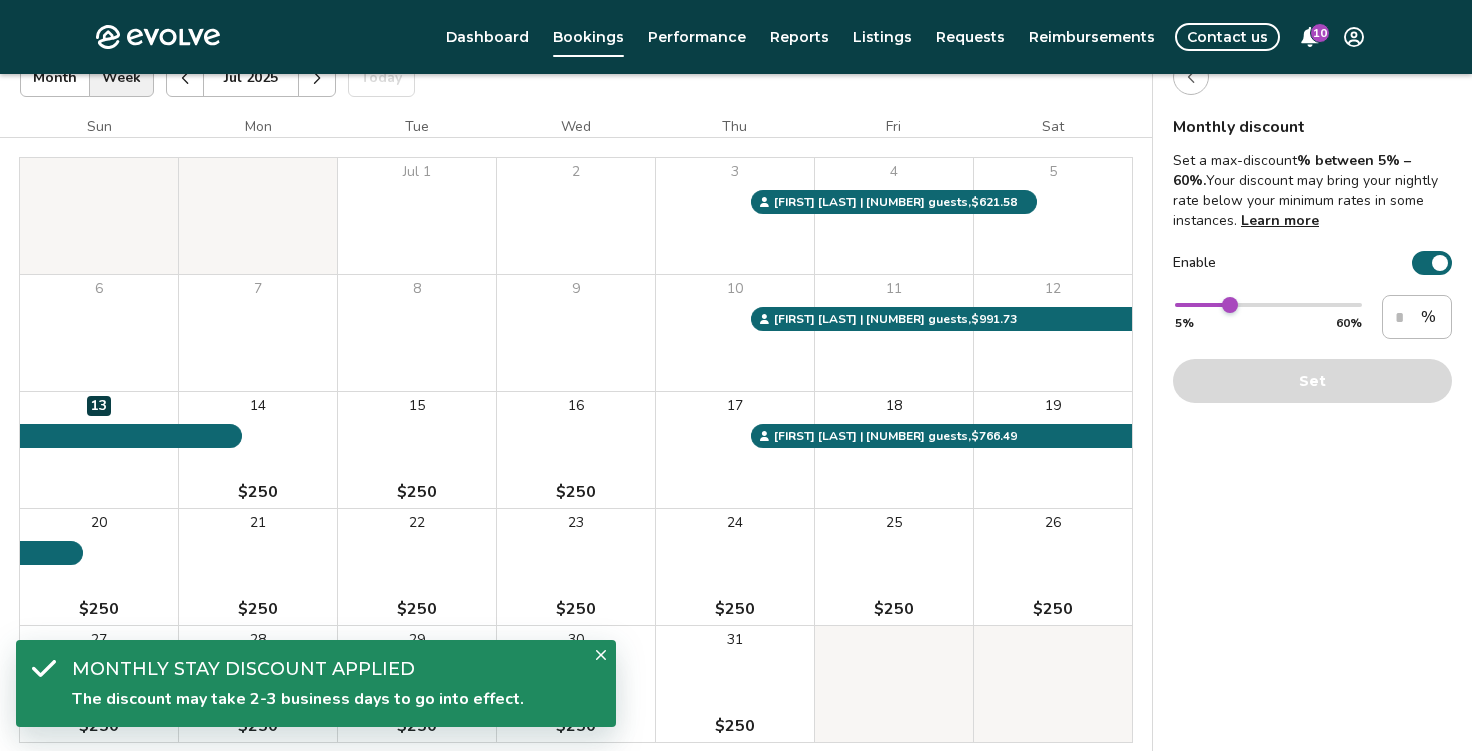 click on "Monthly discount Set a max-discount  % between 5% – 60%.  Your discount may bring your nightly rate below your minimum rates in some instances.   Learn more Enable ** 5% 60% ** % Set" at bounding box center [1312, 425] 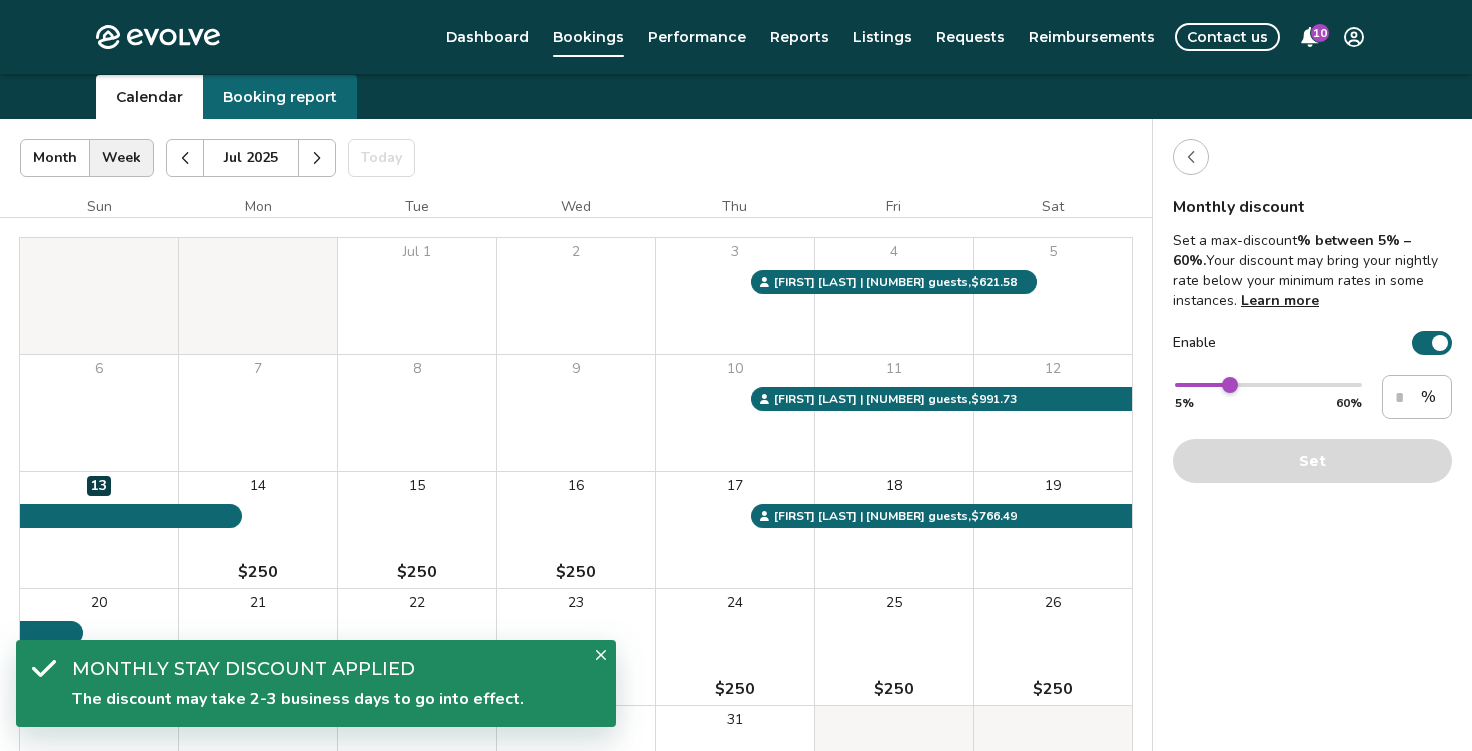scroll, scrollTop: 62, scrollLeft: 0, axis: vertical 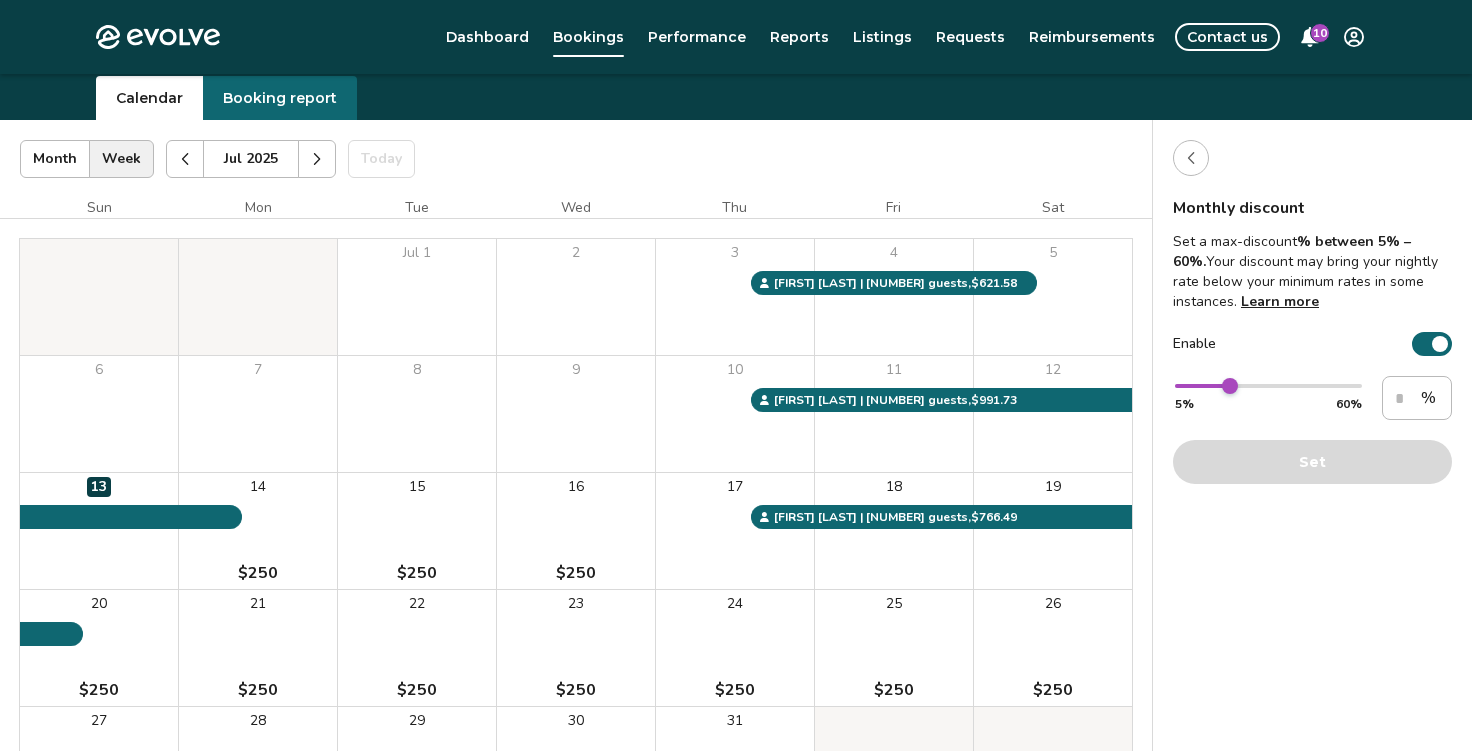 click 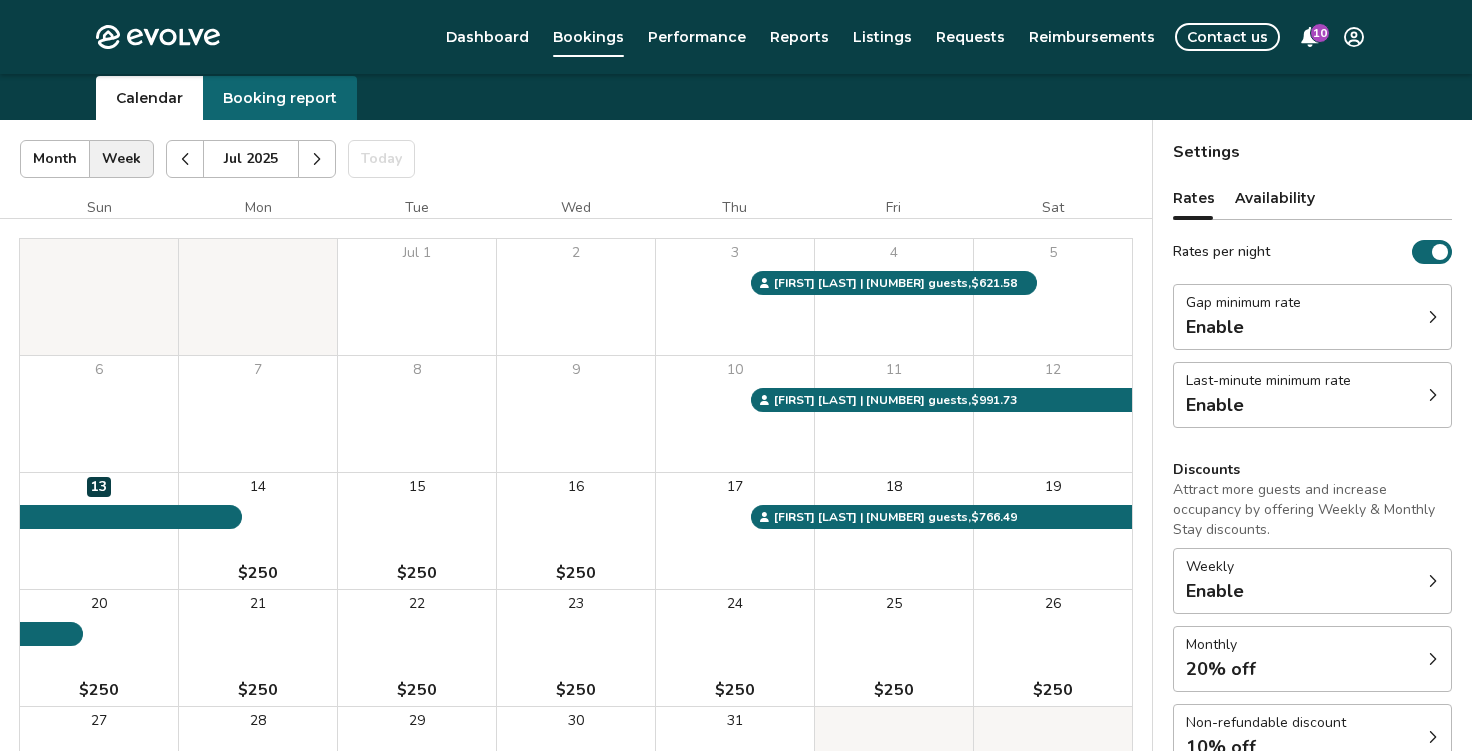 click on "Weekly Enable" at bounding box center (1312, 581) 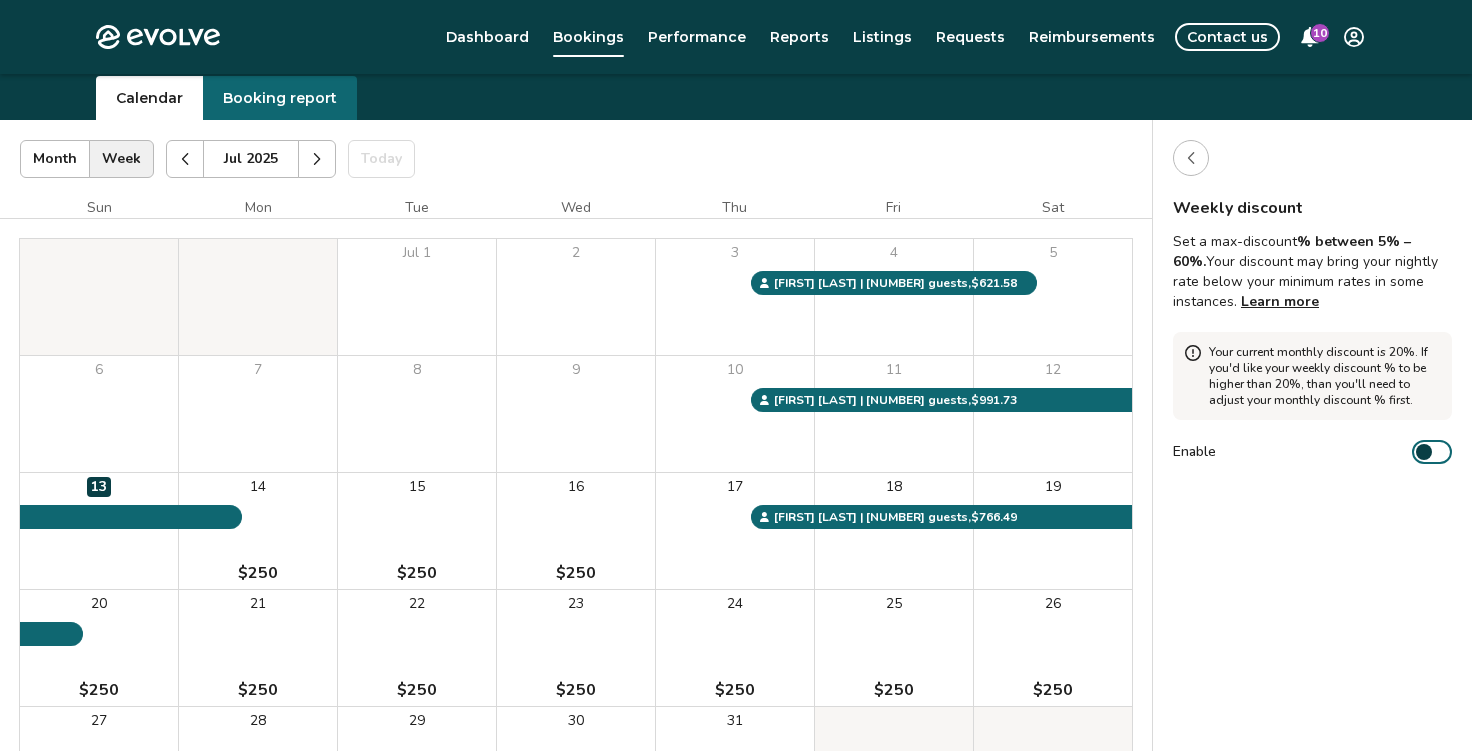 click on "Enable" at bounding box center (1432, 452) 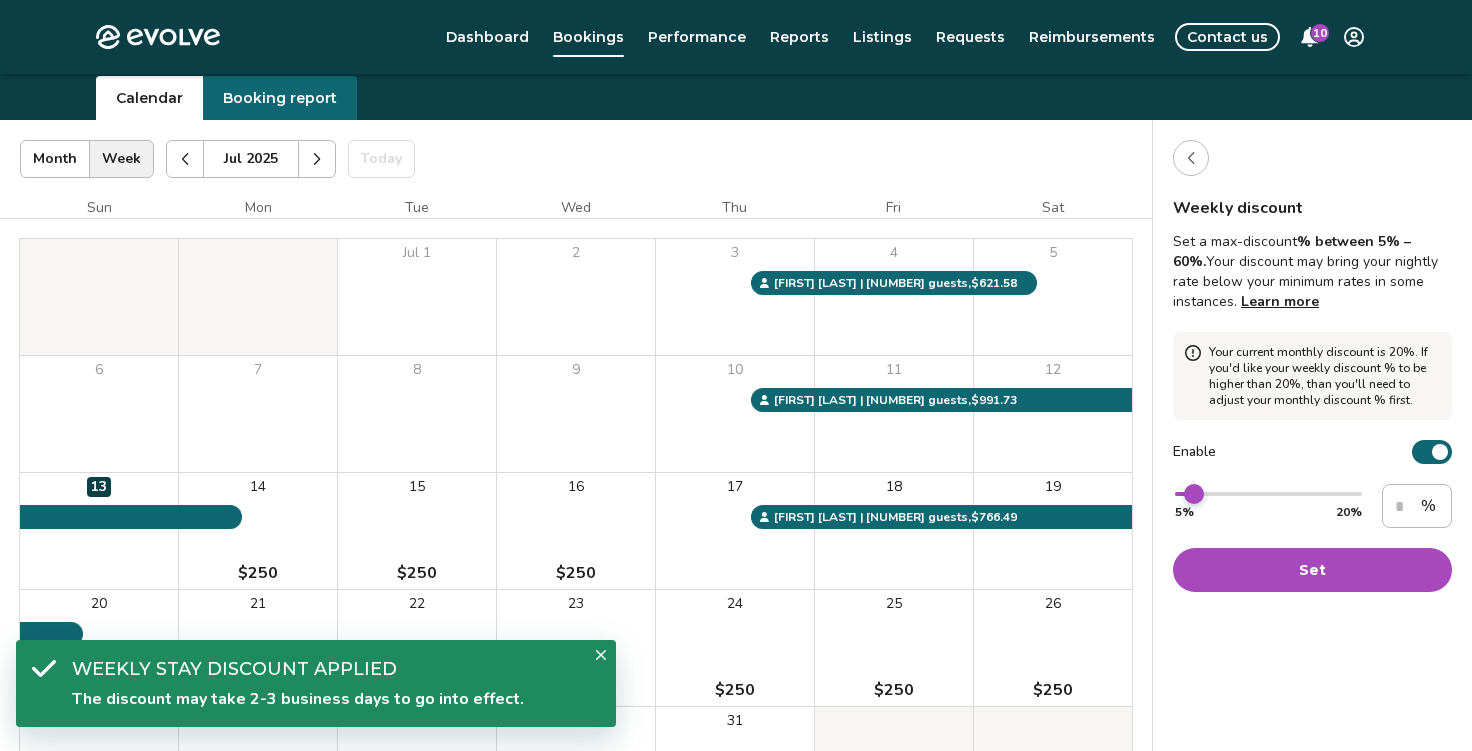 type on "*" 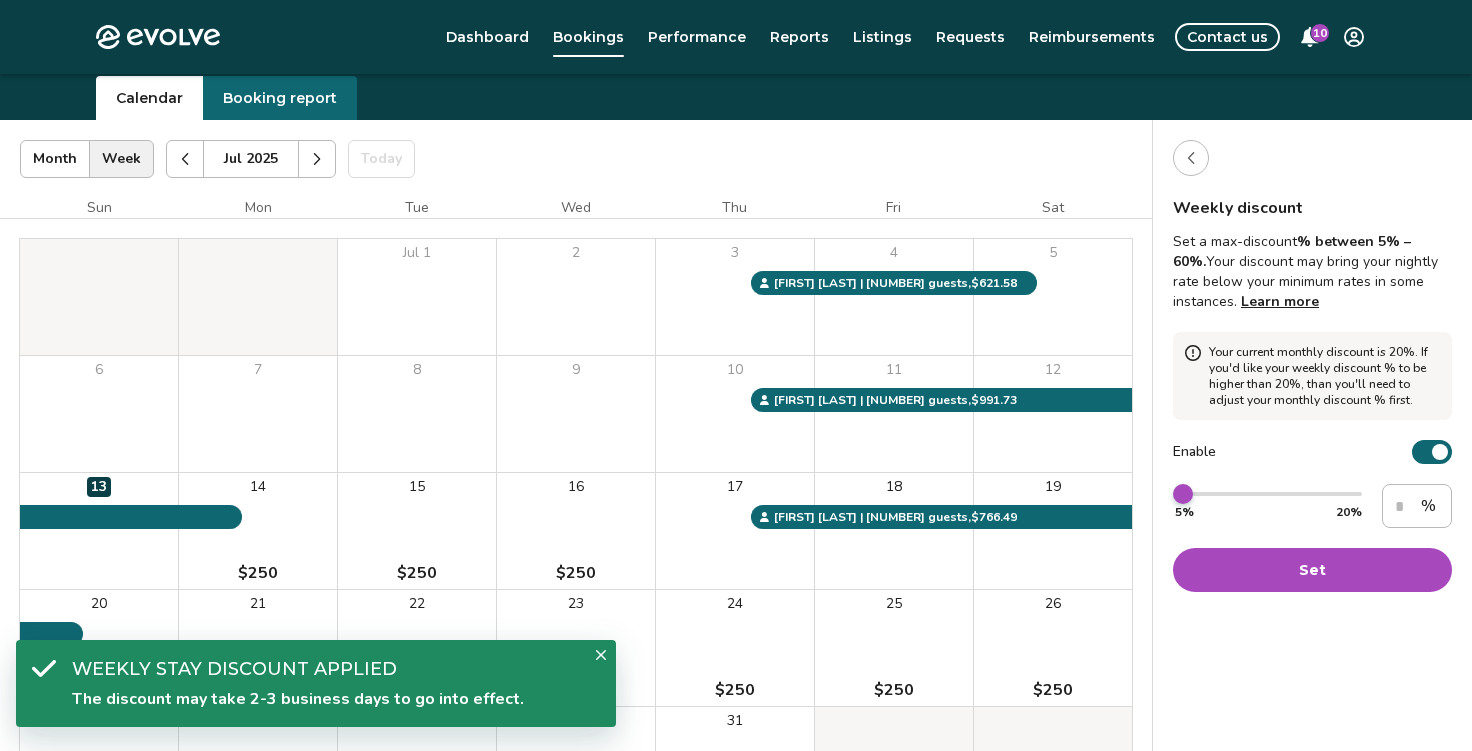 click on "Weekly discount Set a max-discount % between 5% – 60%. Your discount may bring your nightly rate below your minimum rates in some instances. Learn more Your current monthly discount is 20%. If you'd like your weekly discount % to be higher than 20%, than you'll need to adjust your monthly discount % first. Enable * 5% 20% * % Set" at bounding box center [1312, 506] 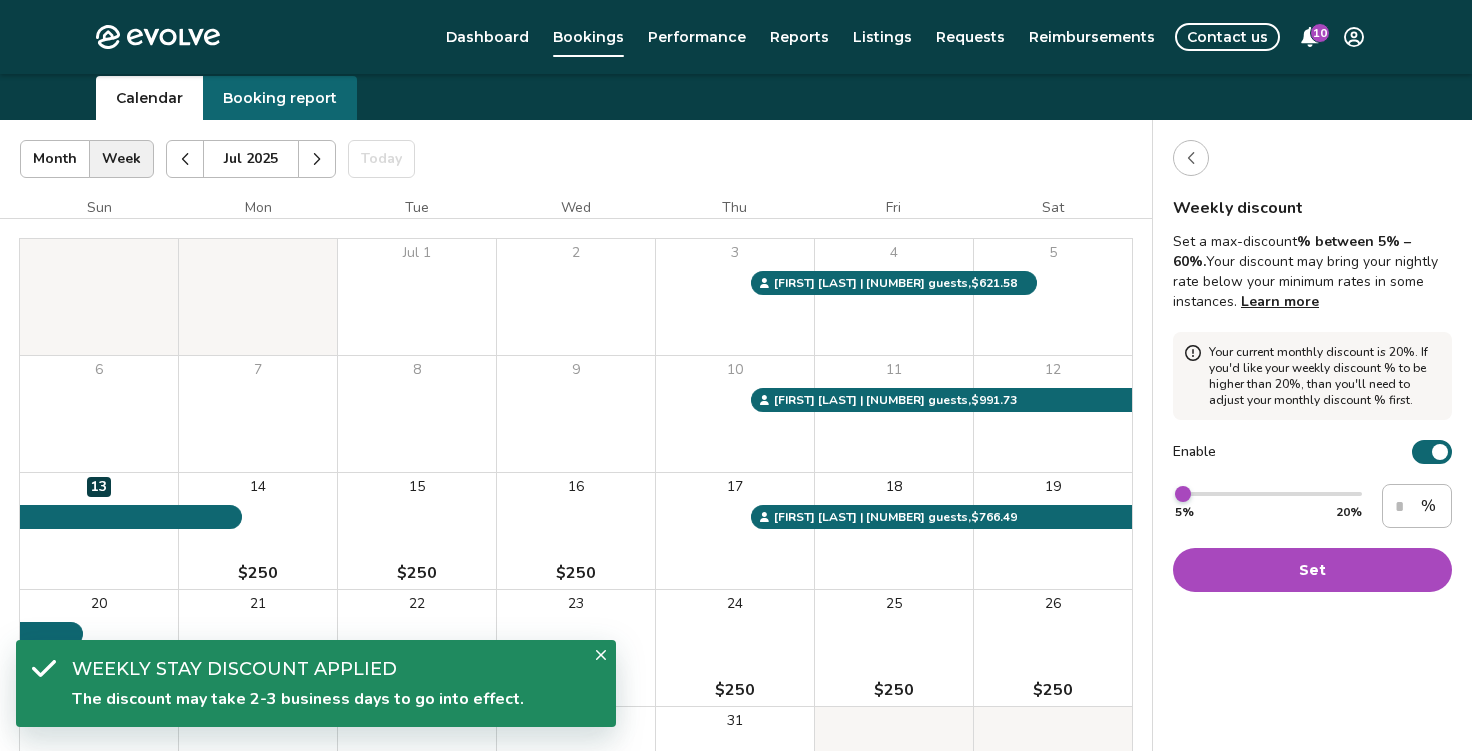 click on "Set" at bounding box center (1312, 570) 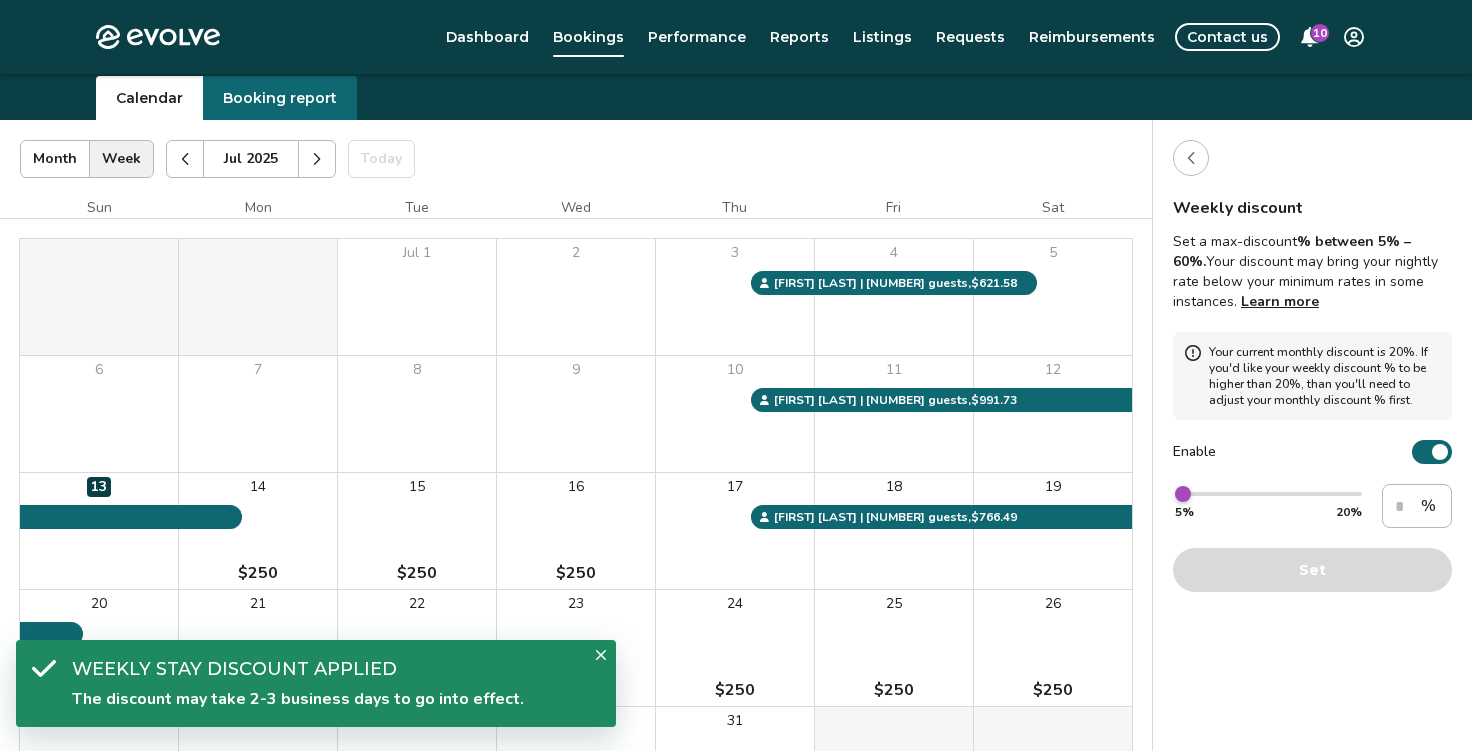 click on "Weekly discount" at bounding box center [1312, 208] 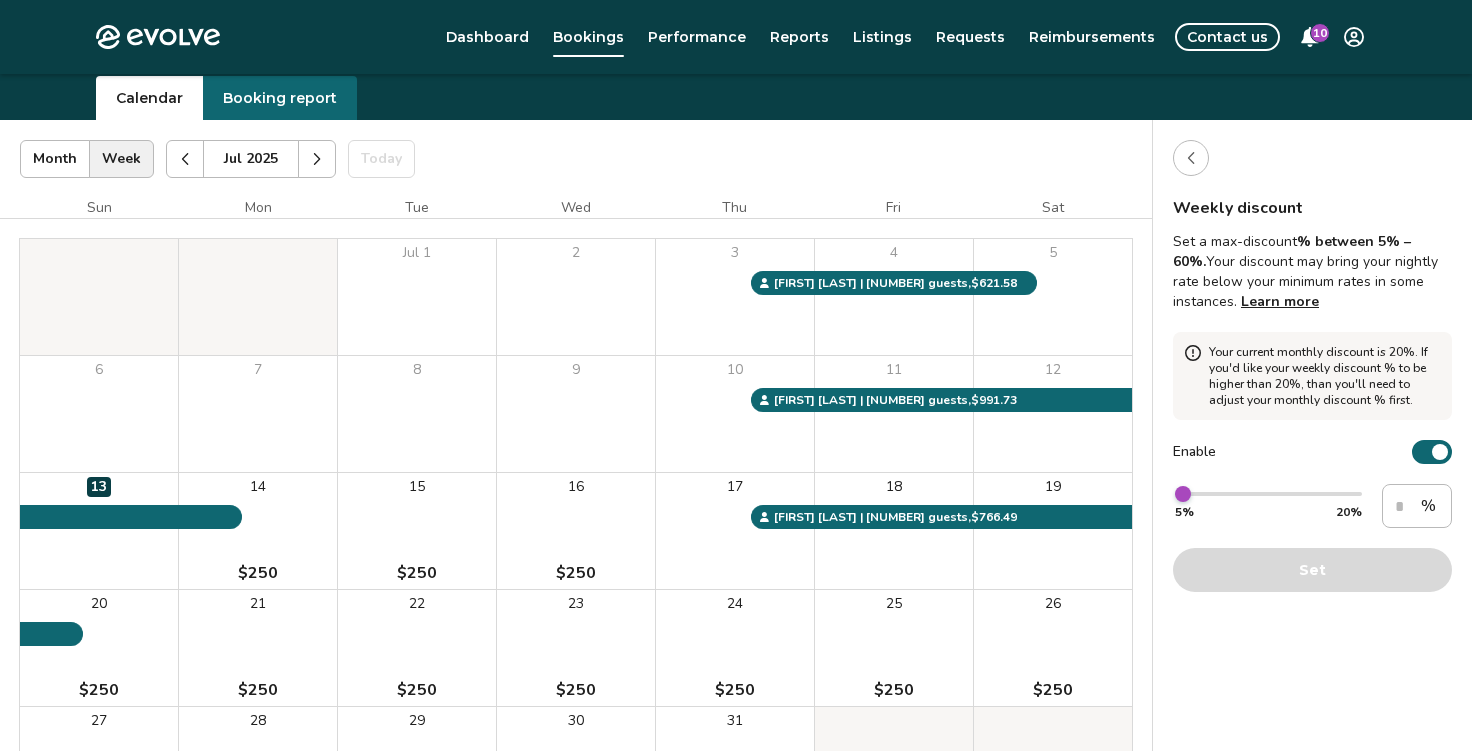 click at bounding box center [1191, 158] 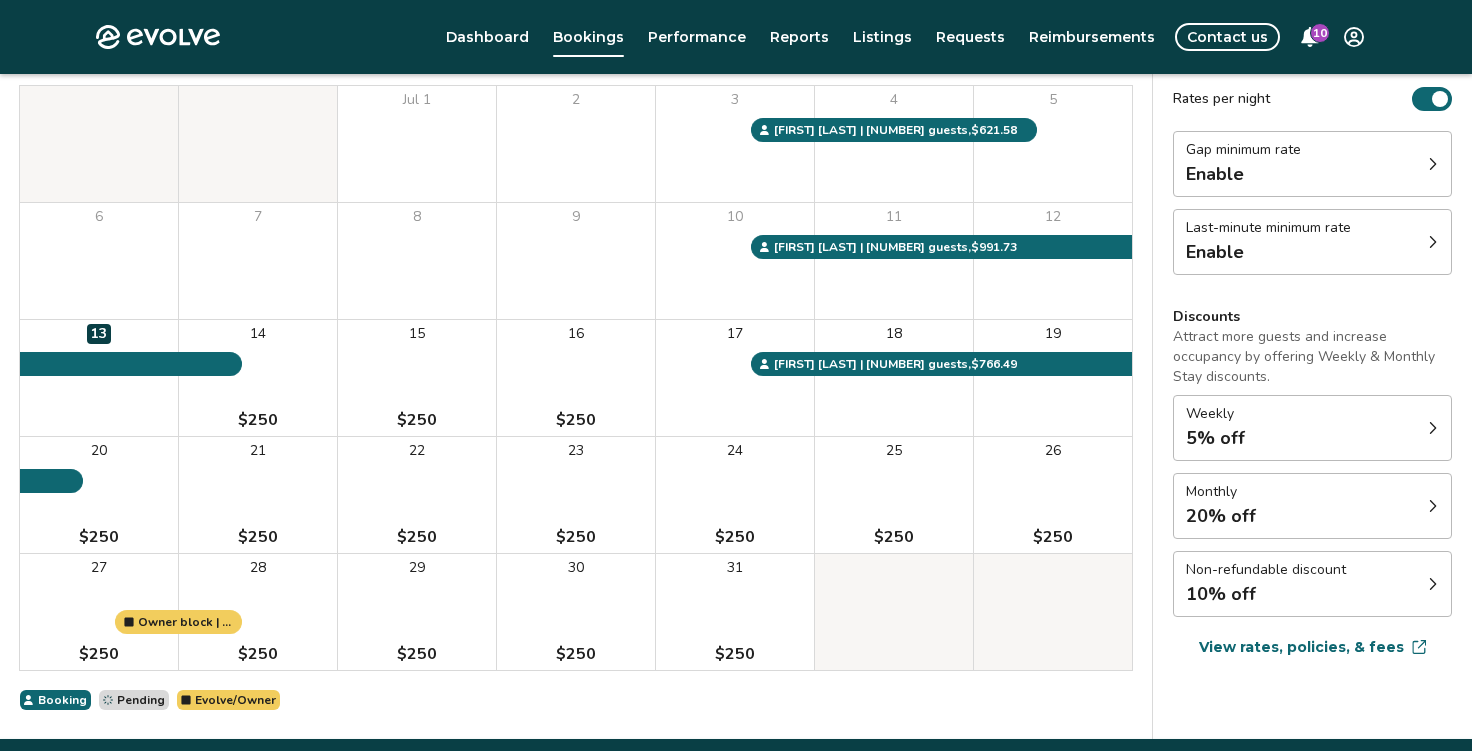 scroll, scrollTop: 216, scrollLeft: 0, axis: vertical 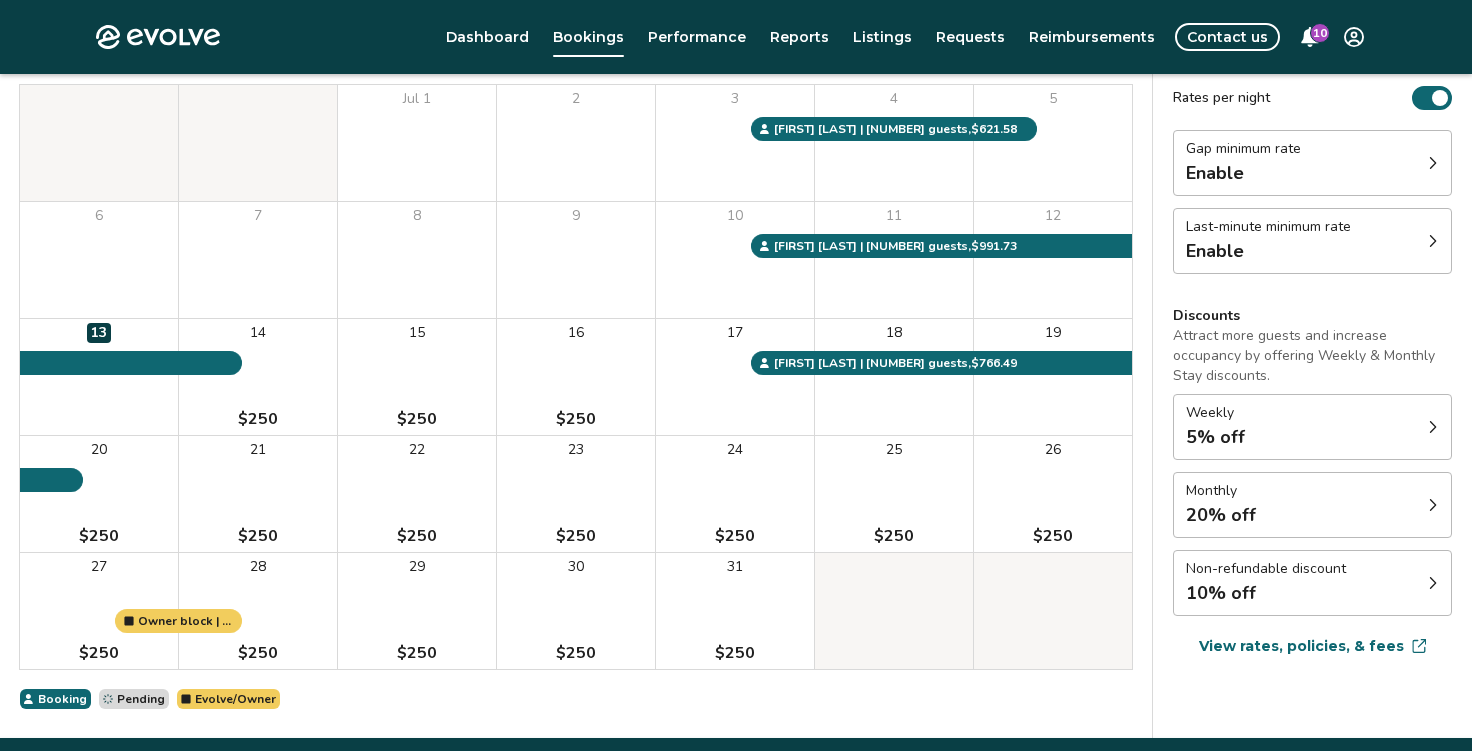click on "Monthly 20% off" at bounding box center (1312, 505) 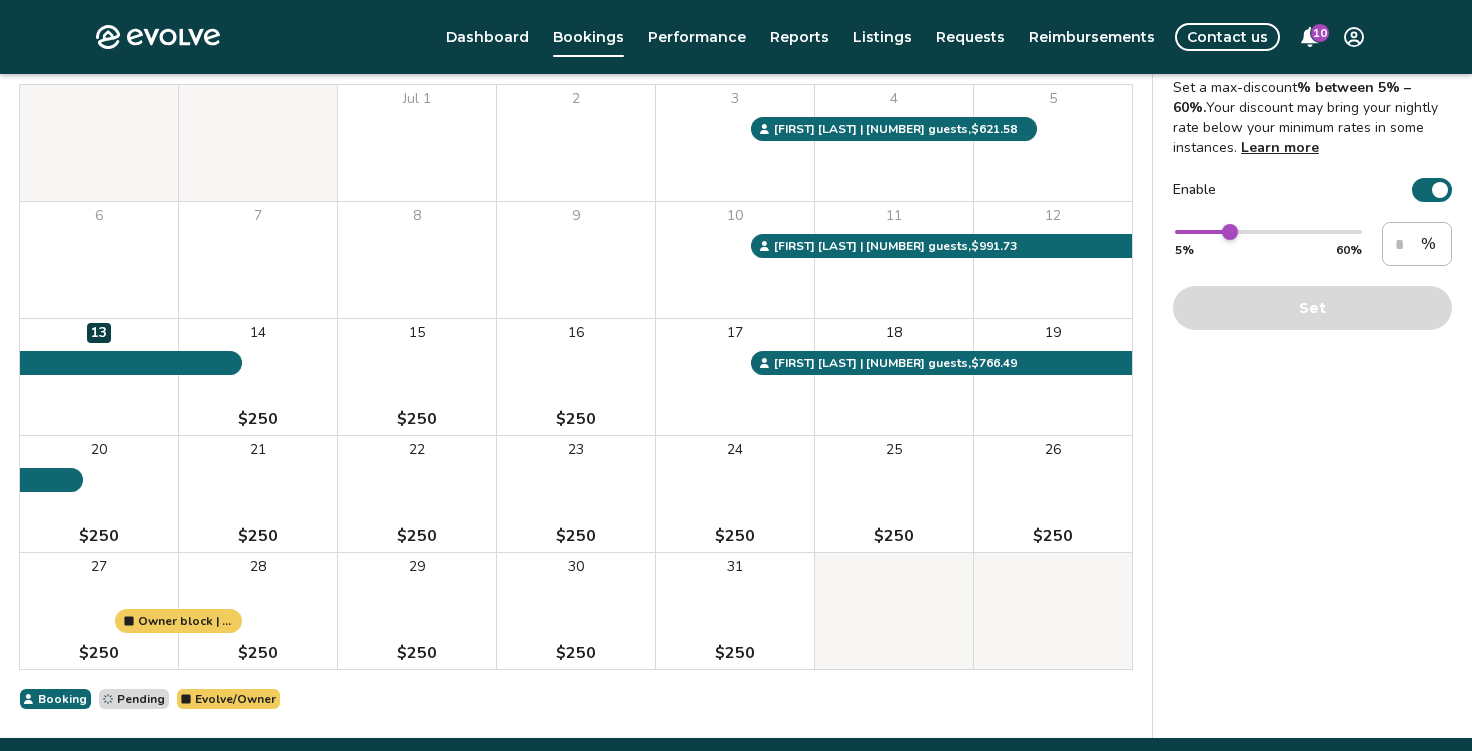click at bounding box center (1440, 190) 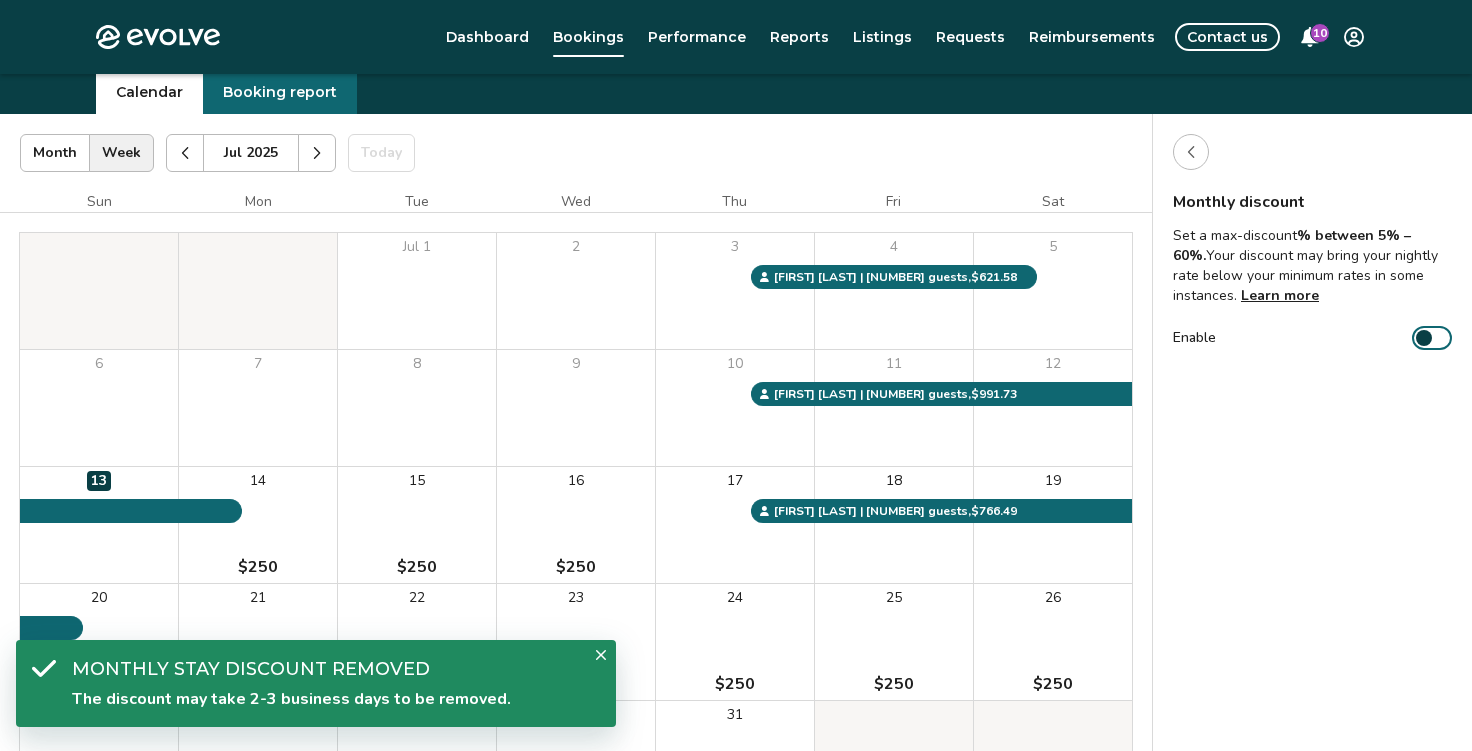 scroll, scrollTop: 65, scrollLeft: 0, axis: vertical 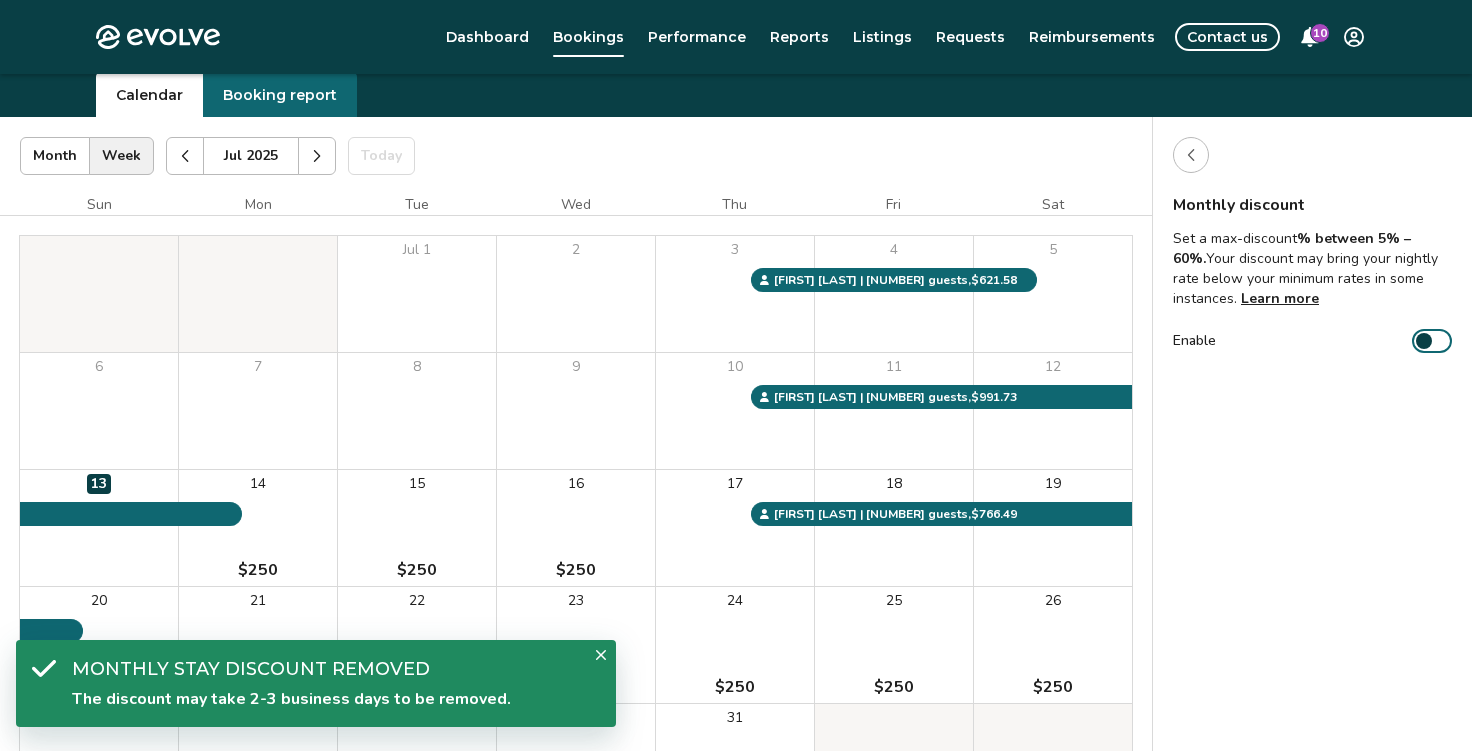 click at bounding box center [1191, 155] 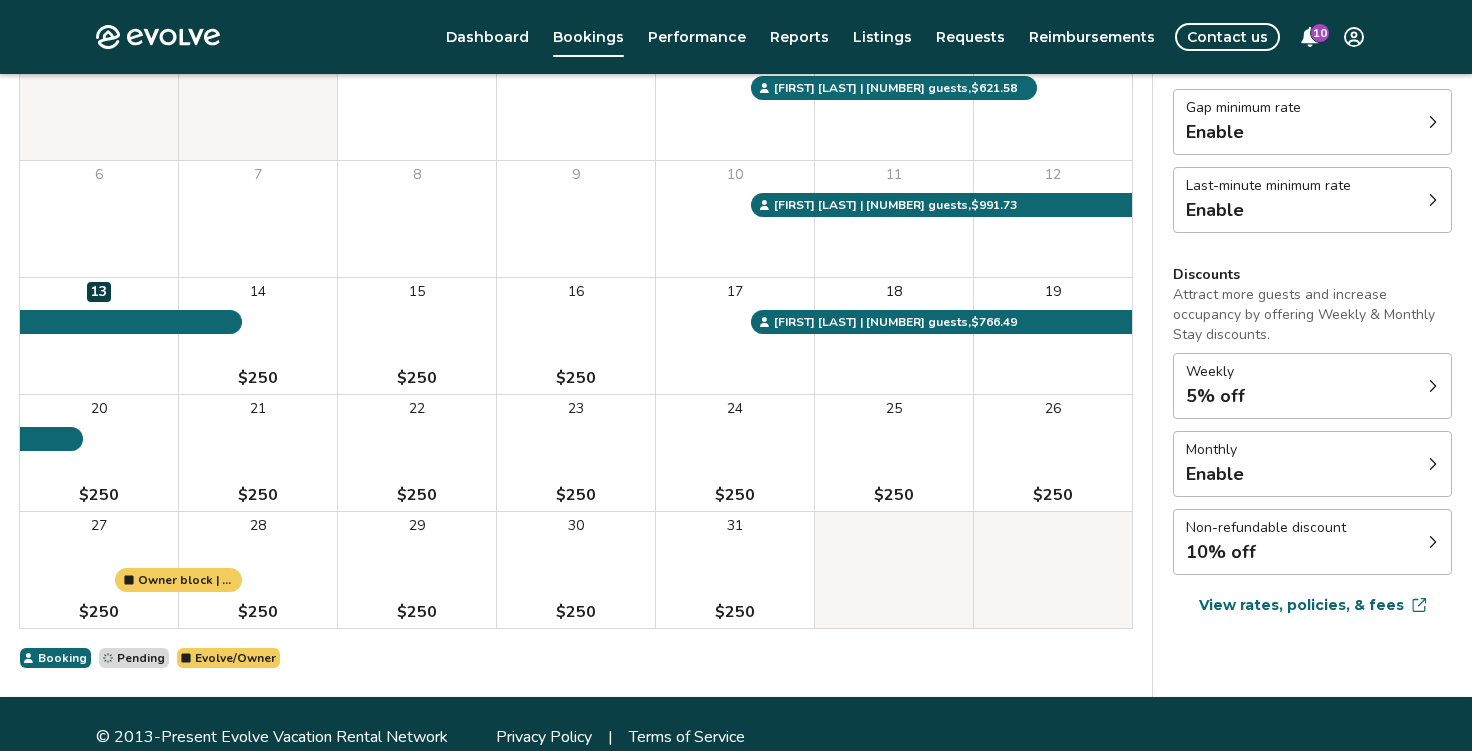 scroll, scrollTop: 258, scrollLeft: 0, axis: vertical 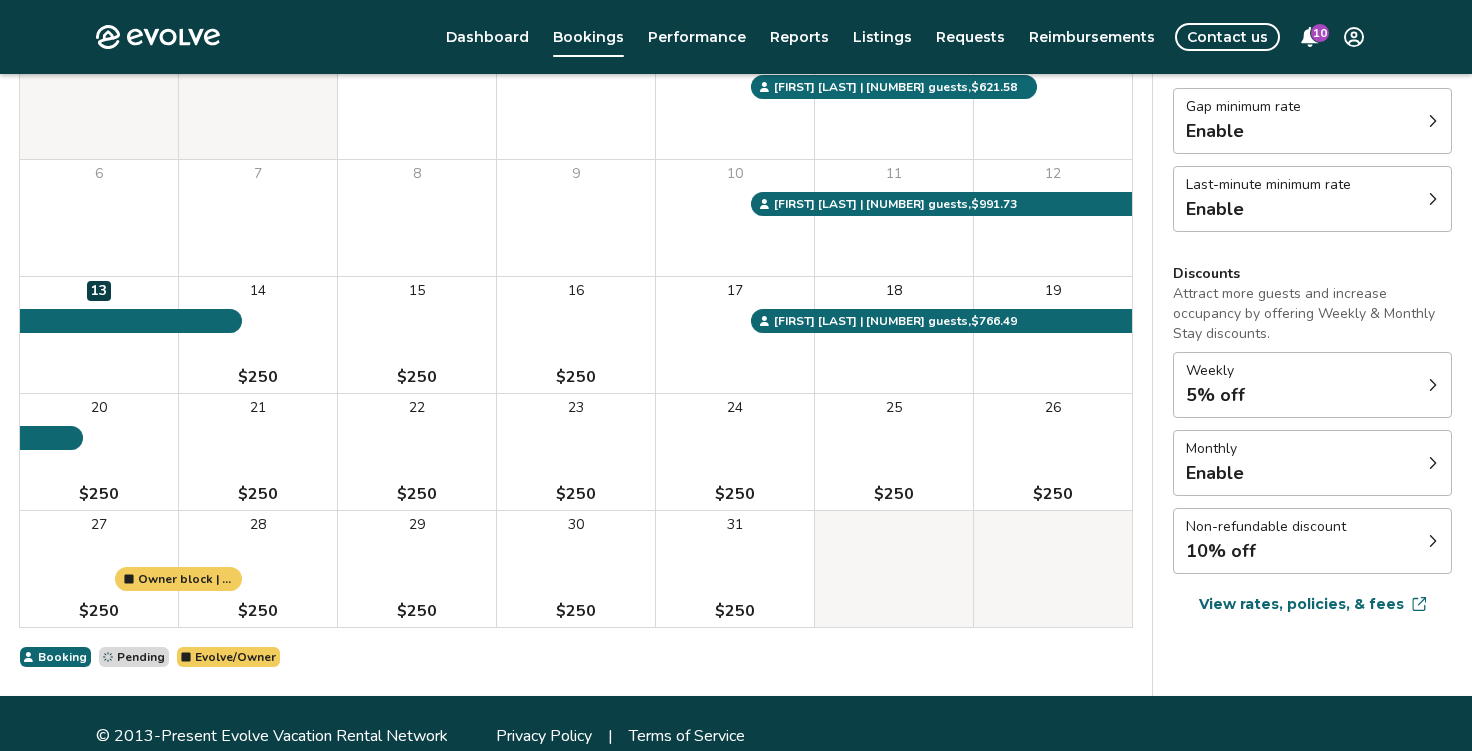 click on "Non-refundable discount 10% off" at bounding box center (1312, 541) 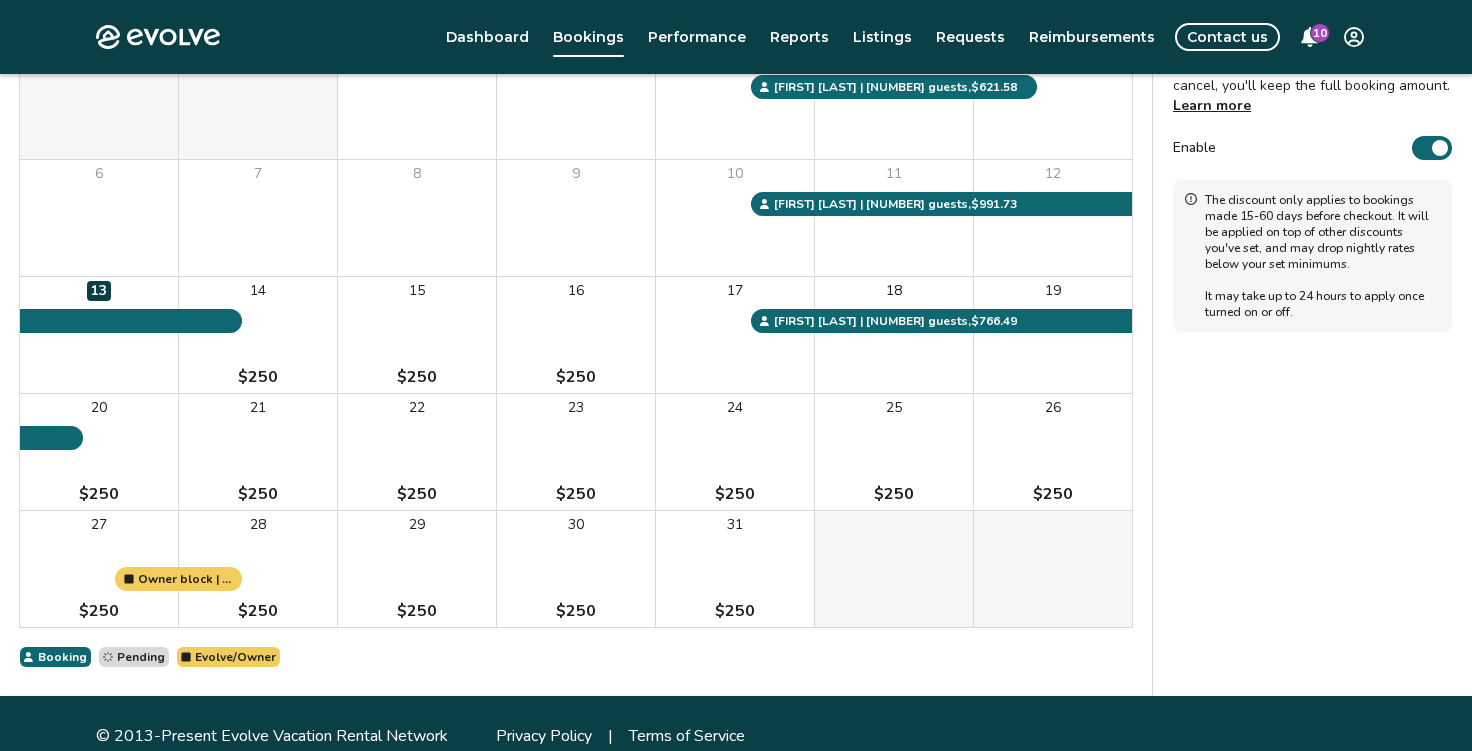 click on "Enable" at bounding box center [1432, 148] 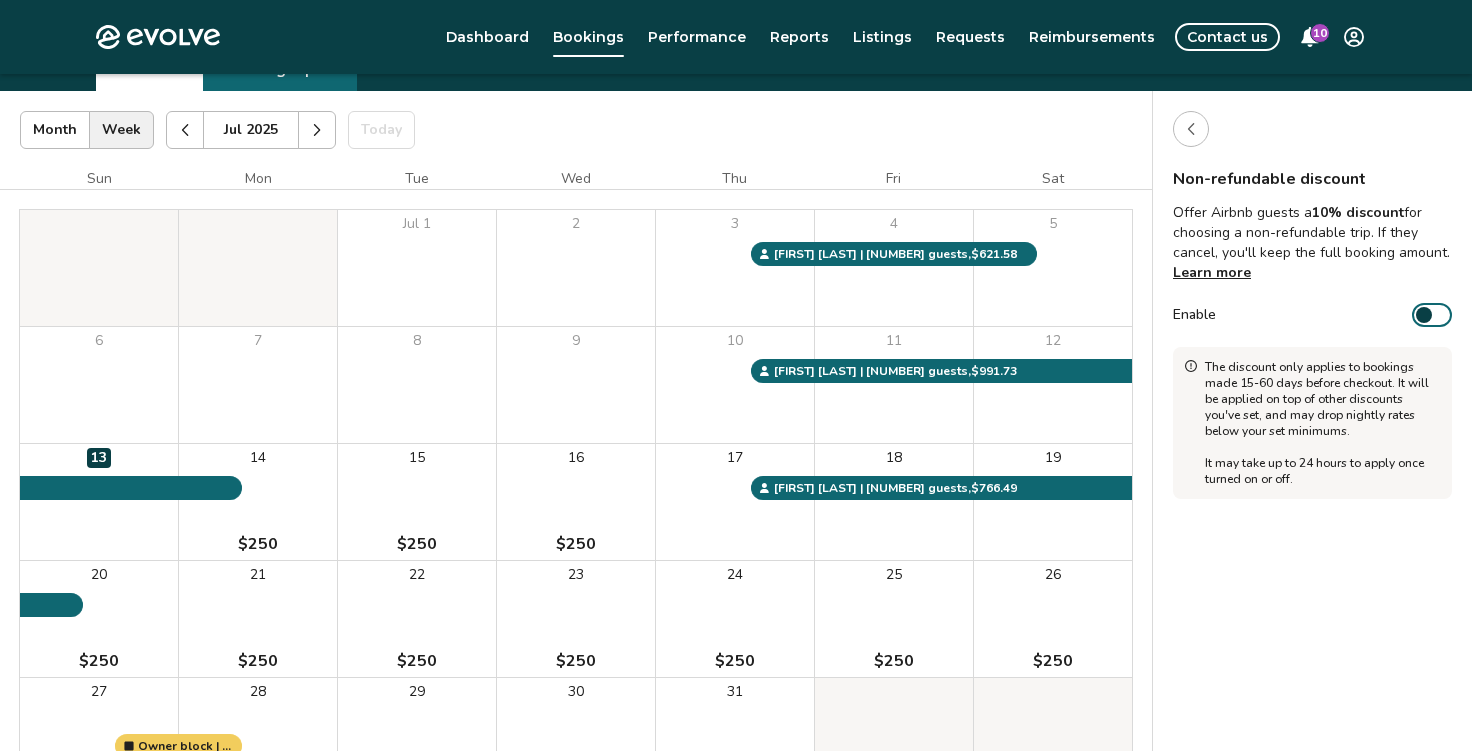 scroll, scrollTop: 94, scrollLeft: 0, axis: vertical 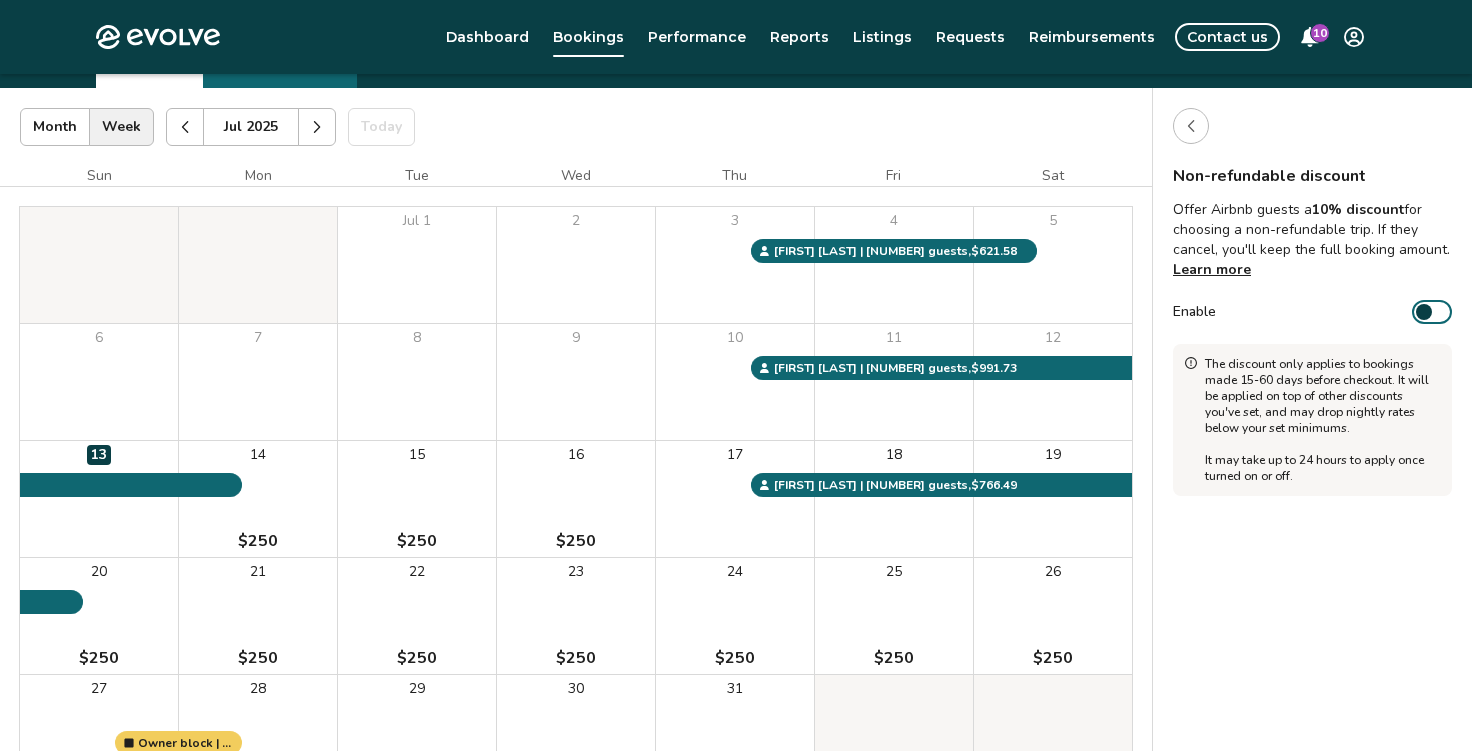 click at bounding box center [1191, 126] 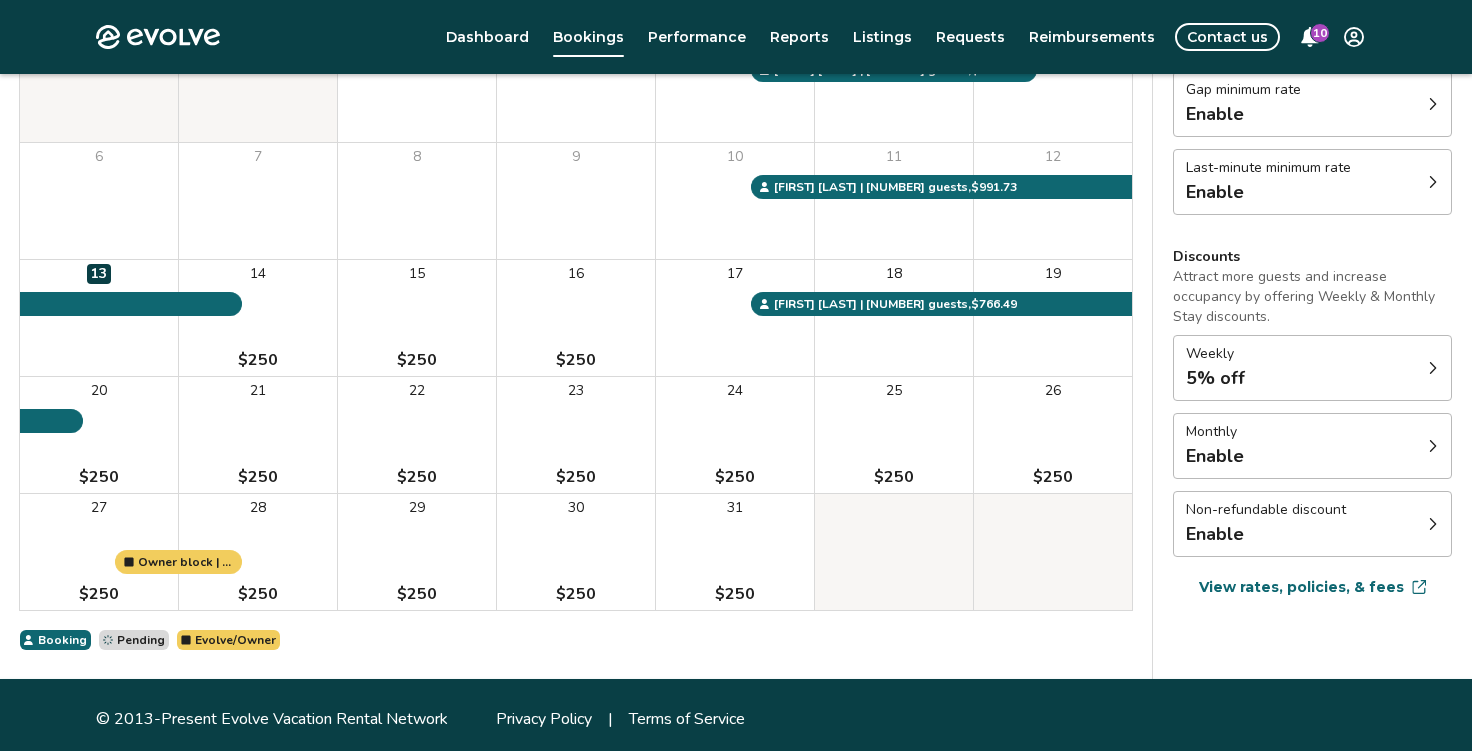 scroll, scrollTop: 283, scrollLeft: 0, axis: vertical 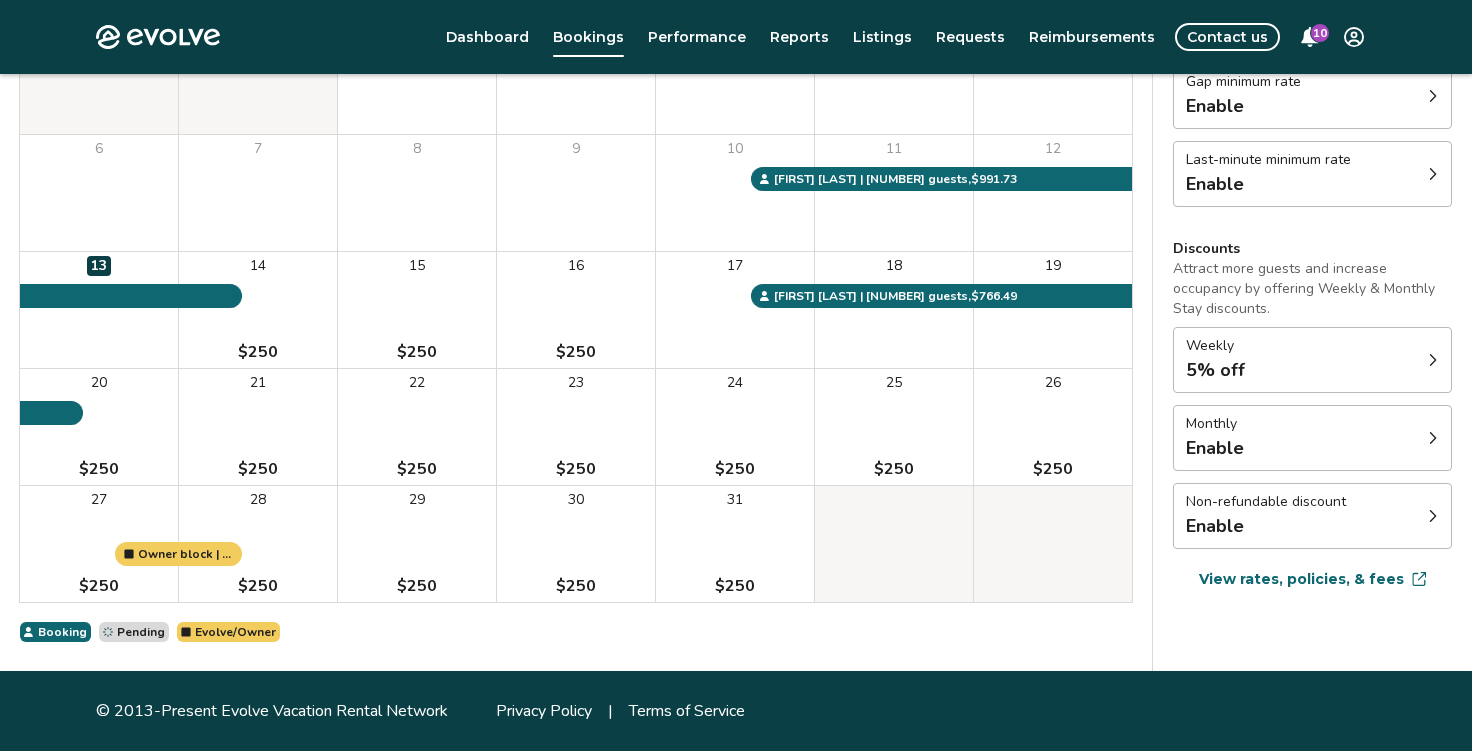 click on "View rates, policies, & fees" at bounding box center (1301, 579) 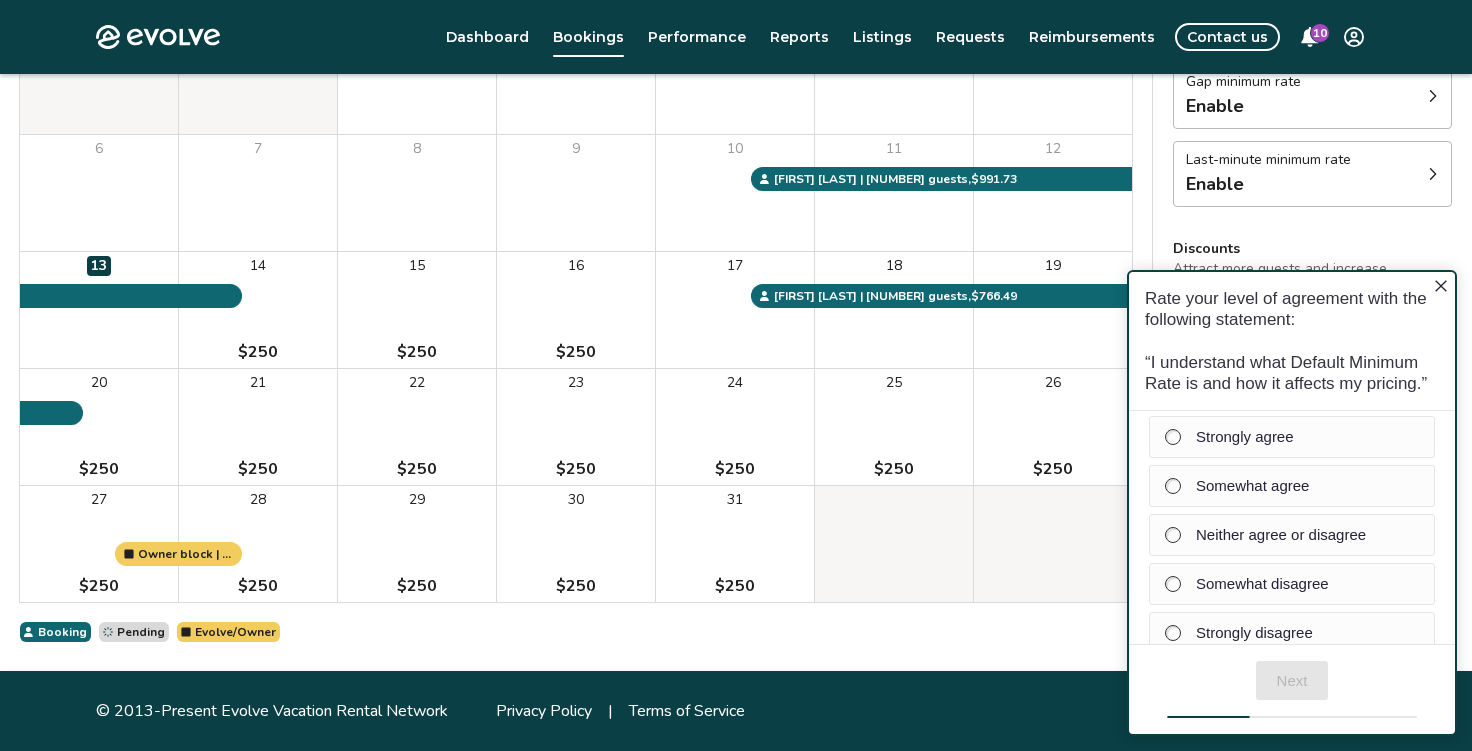 scroll, scrollTop: 0, scrollLeft: 0, axis: both 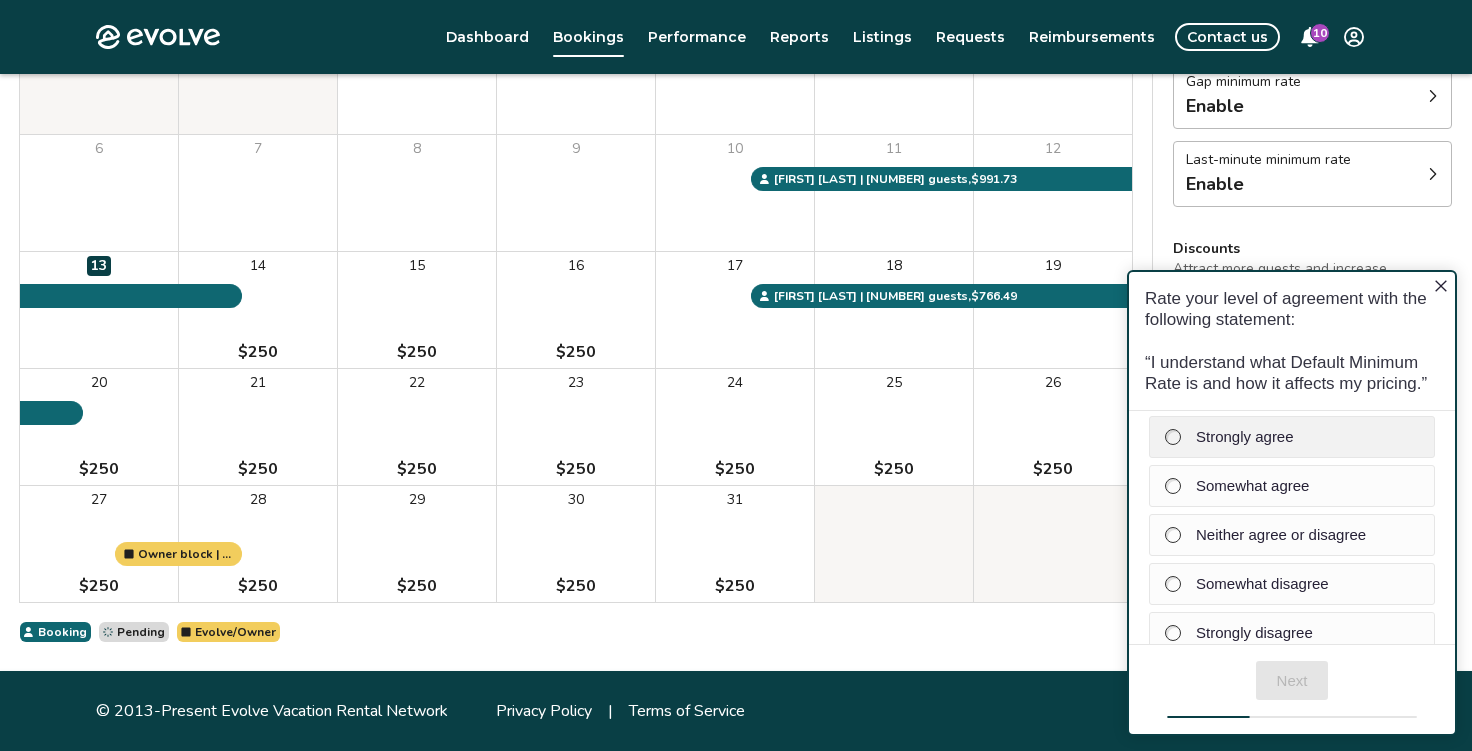 click at bounding box center (1173, 437) 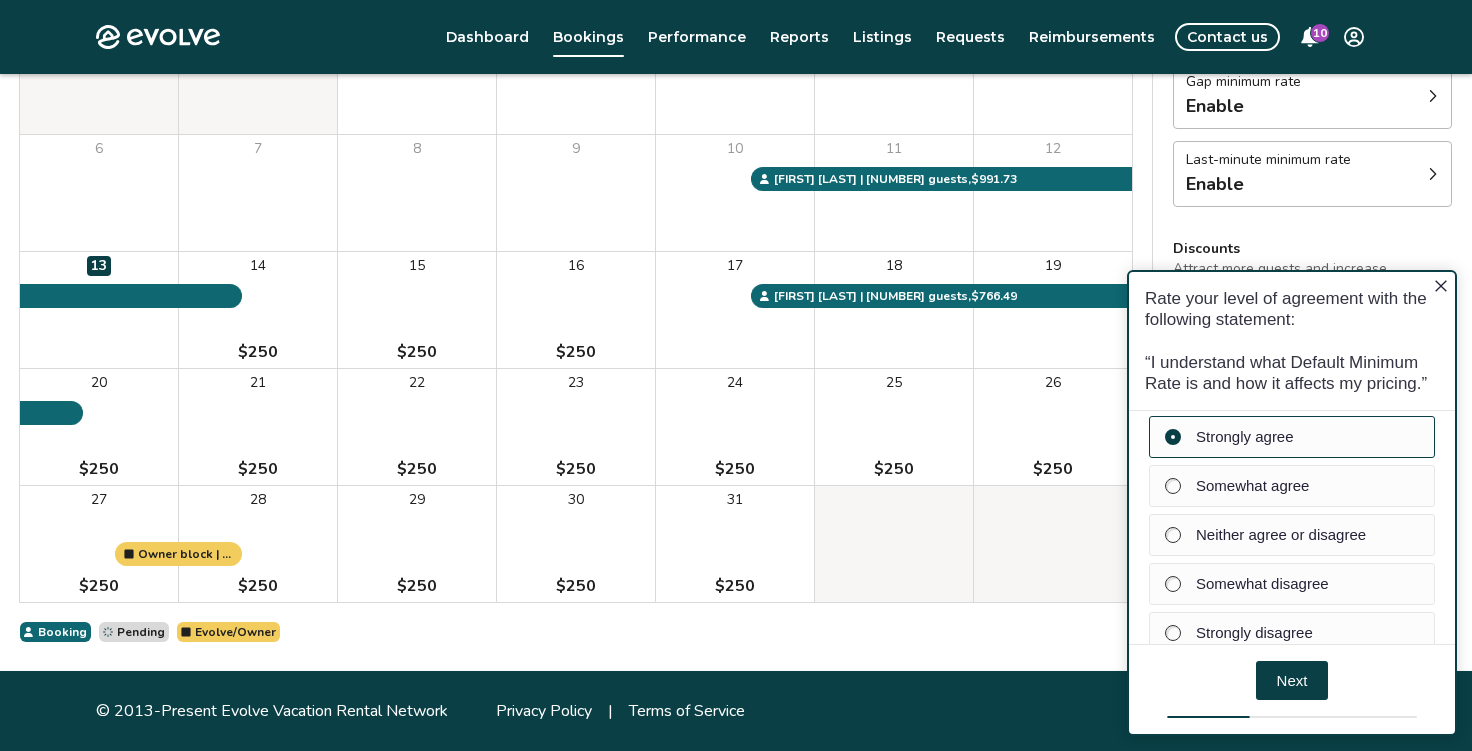 click on "Next" at bounding box center [1292, 680] 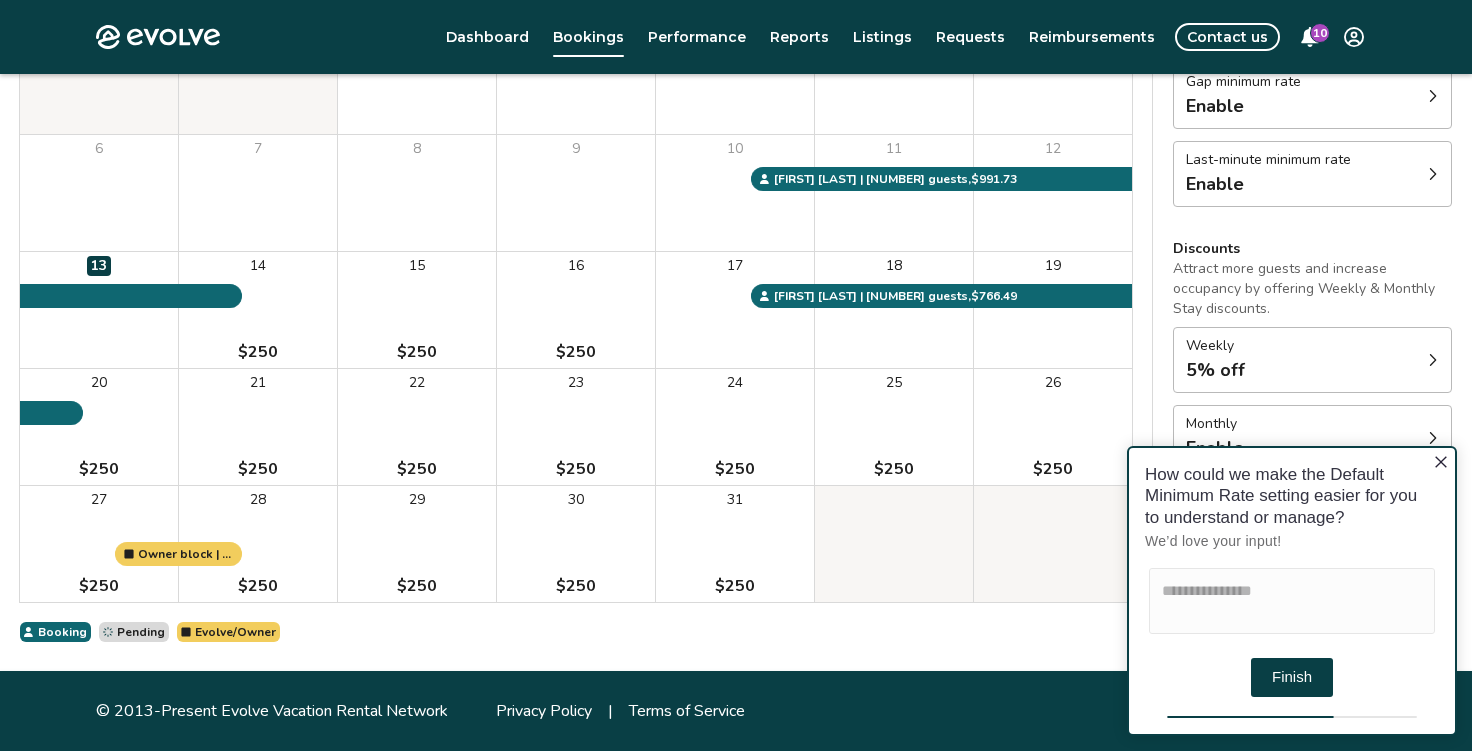 click on "Finish" at bounding box center [1292, 677] 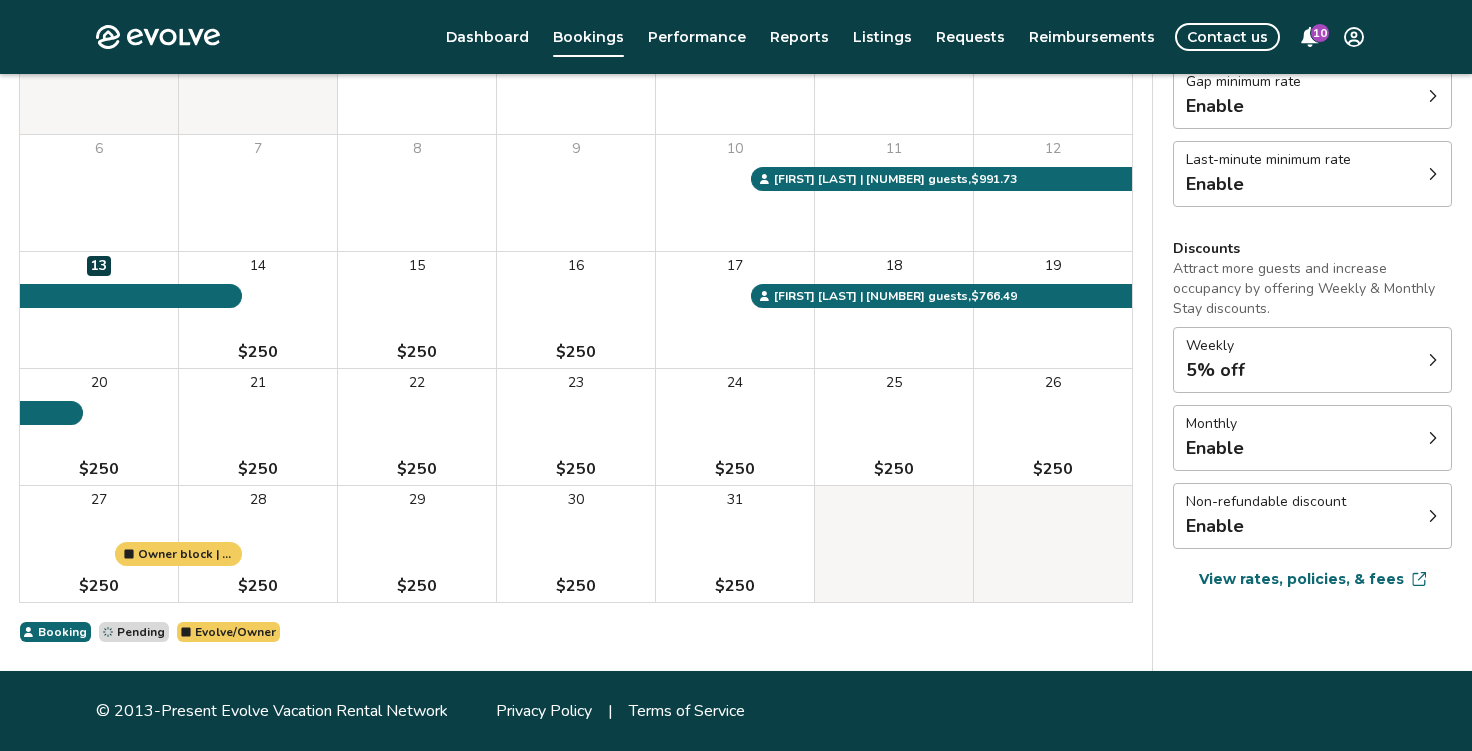 click on "Attract more guests and increase occupancy by offering Weekly & Monthly Stay discounts." at bounding box center [1312, 289] 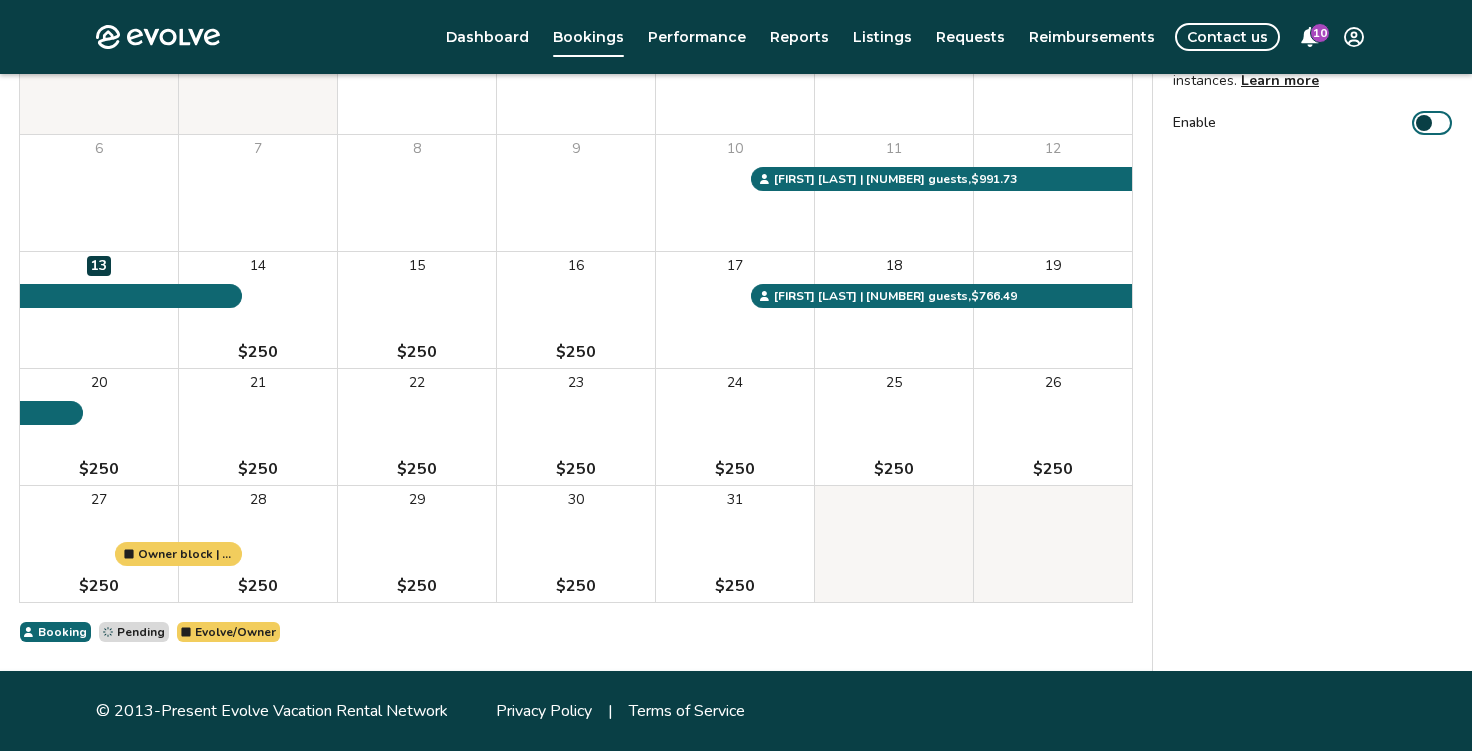 click on "Enable" at bounding box center (1432, 123) 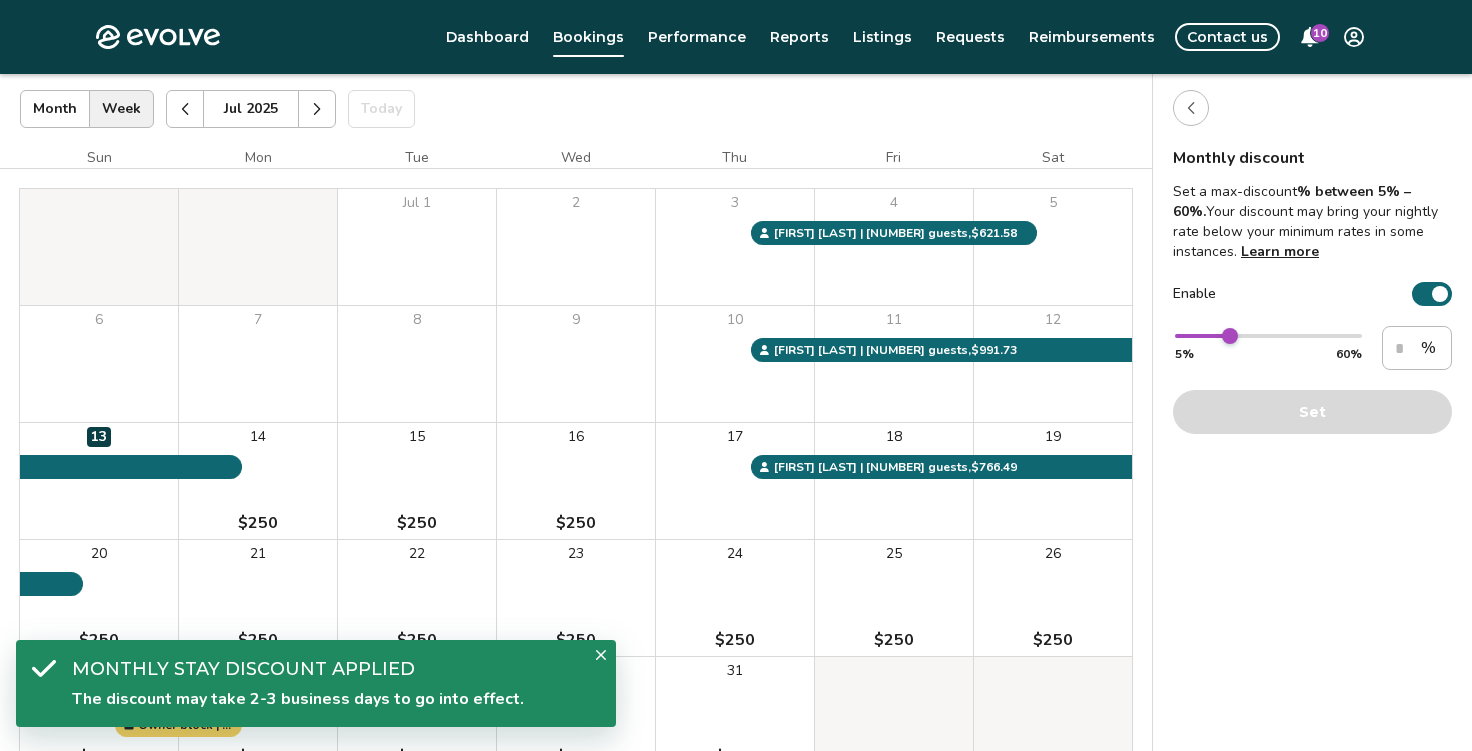 scroll, scrollTop: 106, scrollLeft: 0, axis: vertical 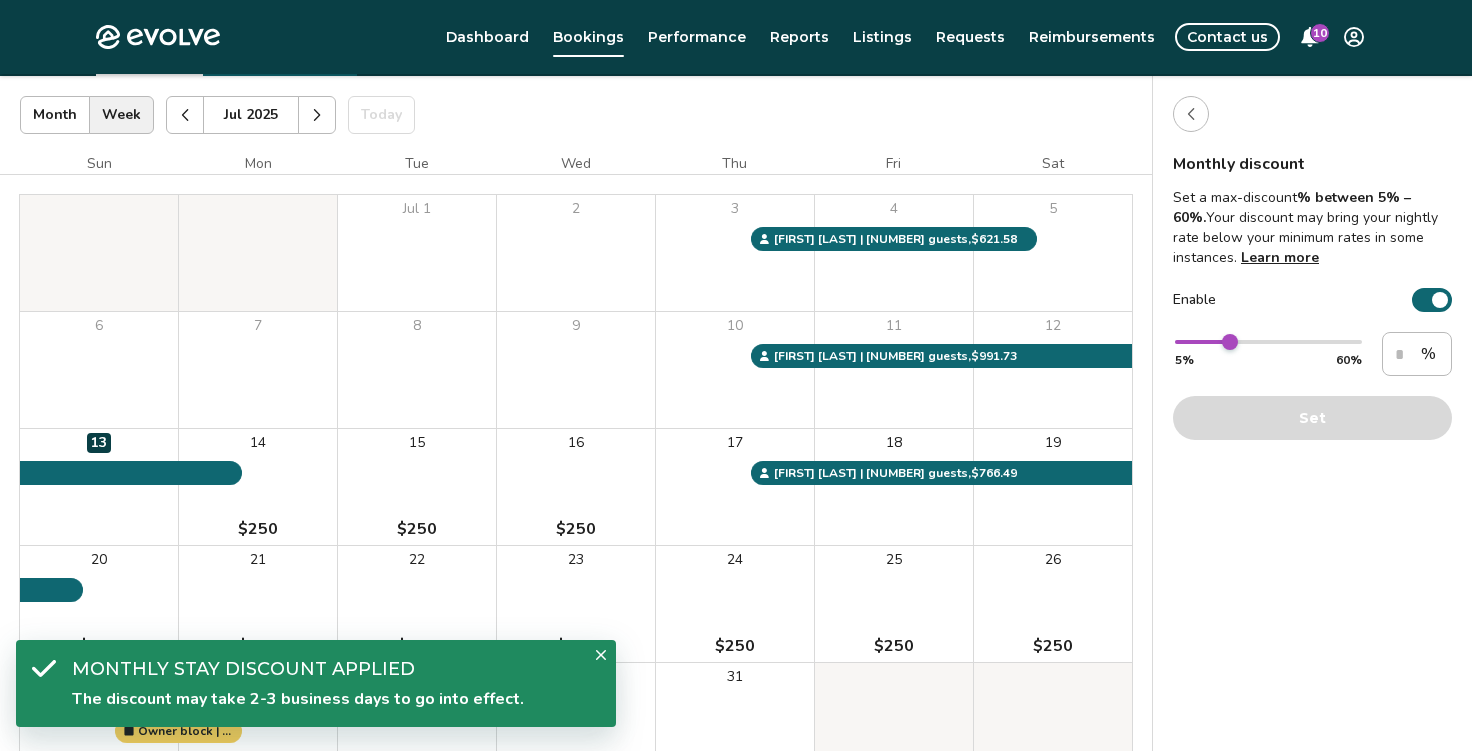 click at bounding box center [1440, 300] 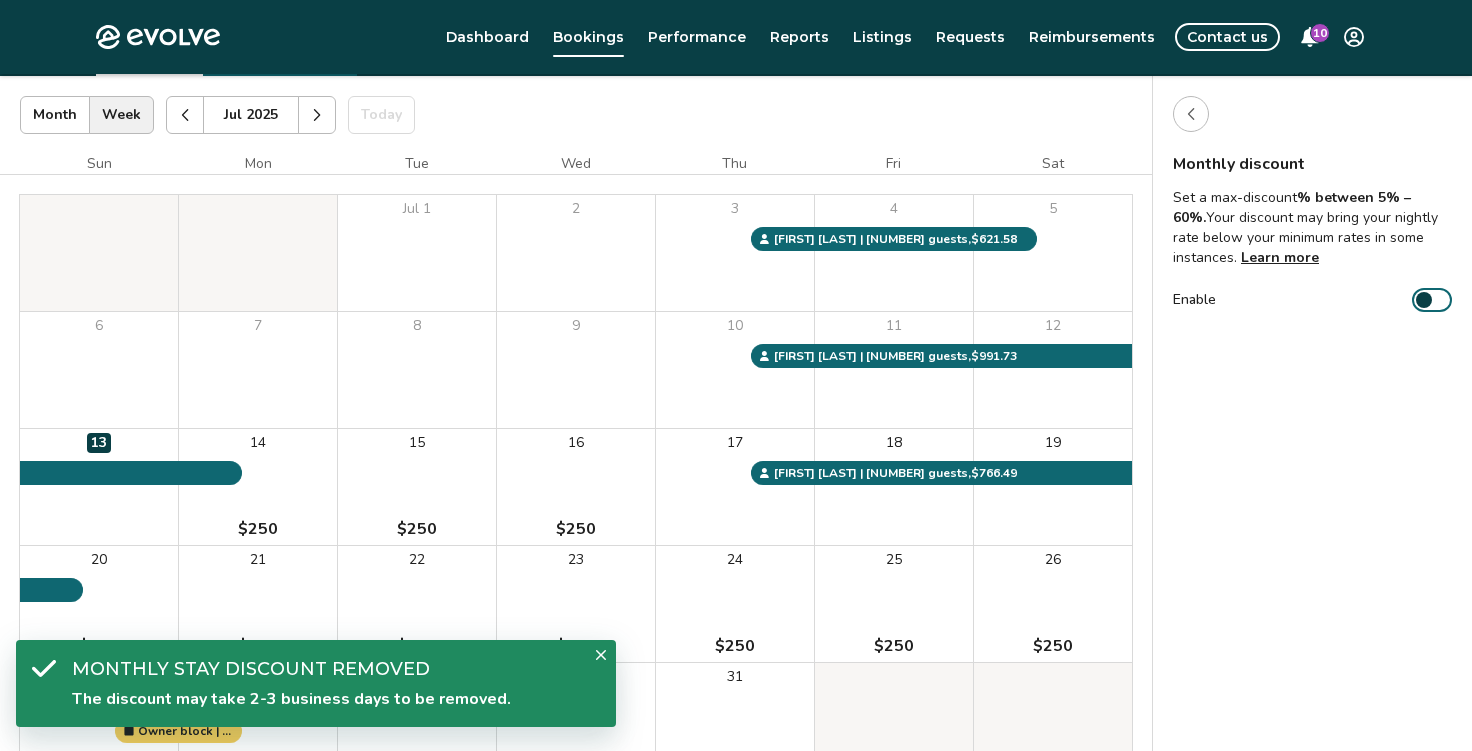 click at bounding box center [1191, 114] 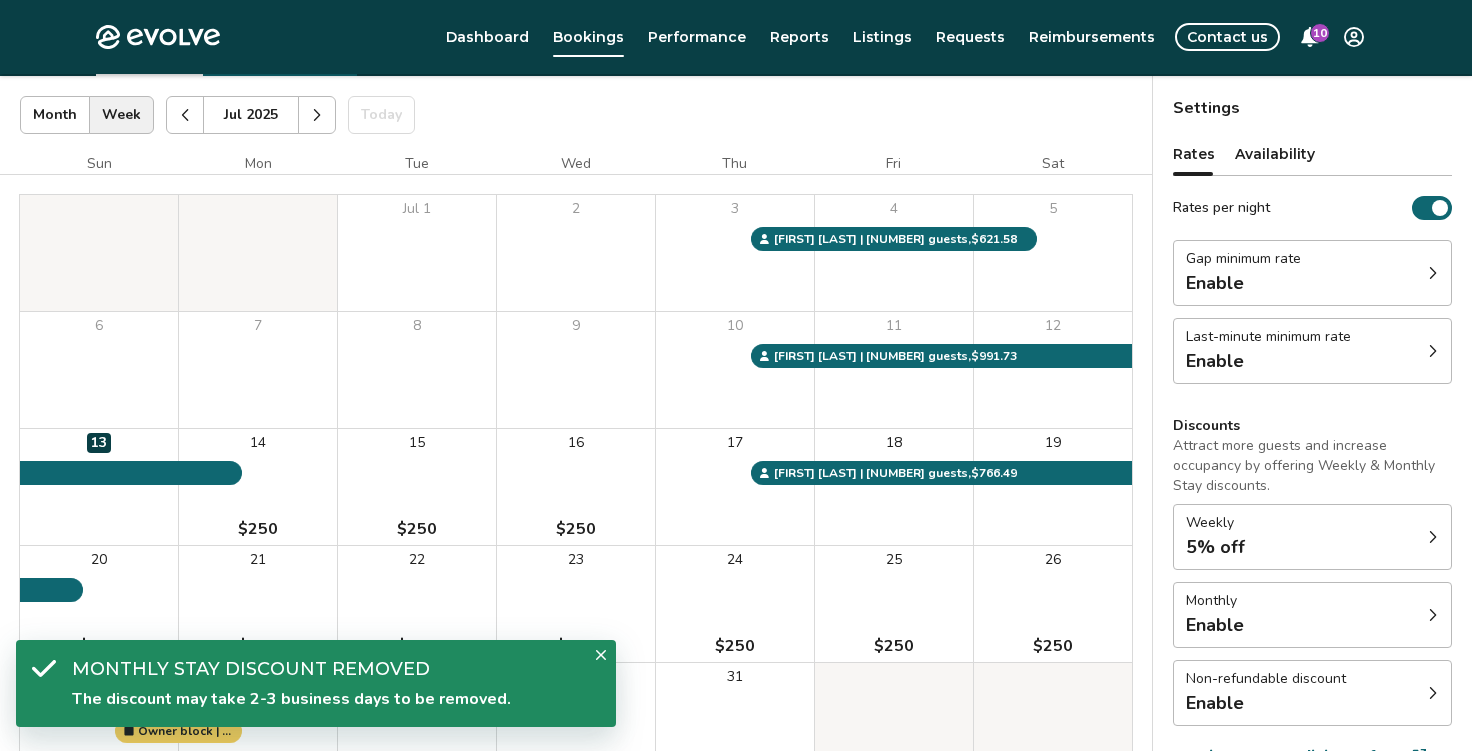 click on "Monthly Enable" at bounding box center (1312, 615) 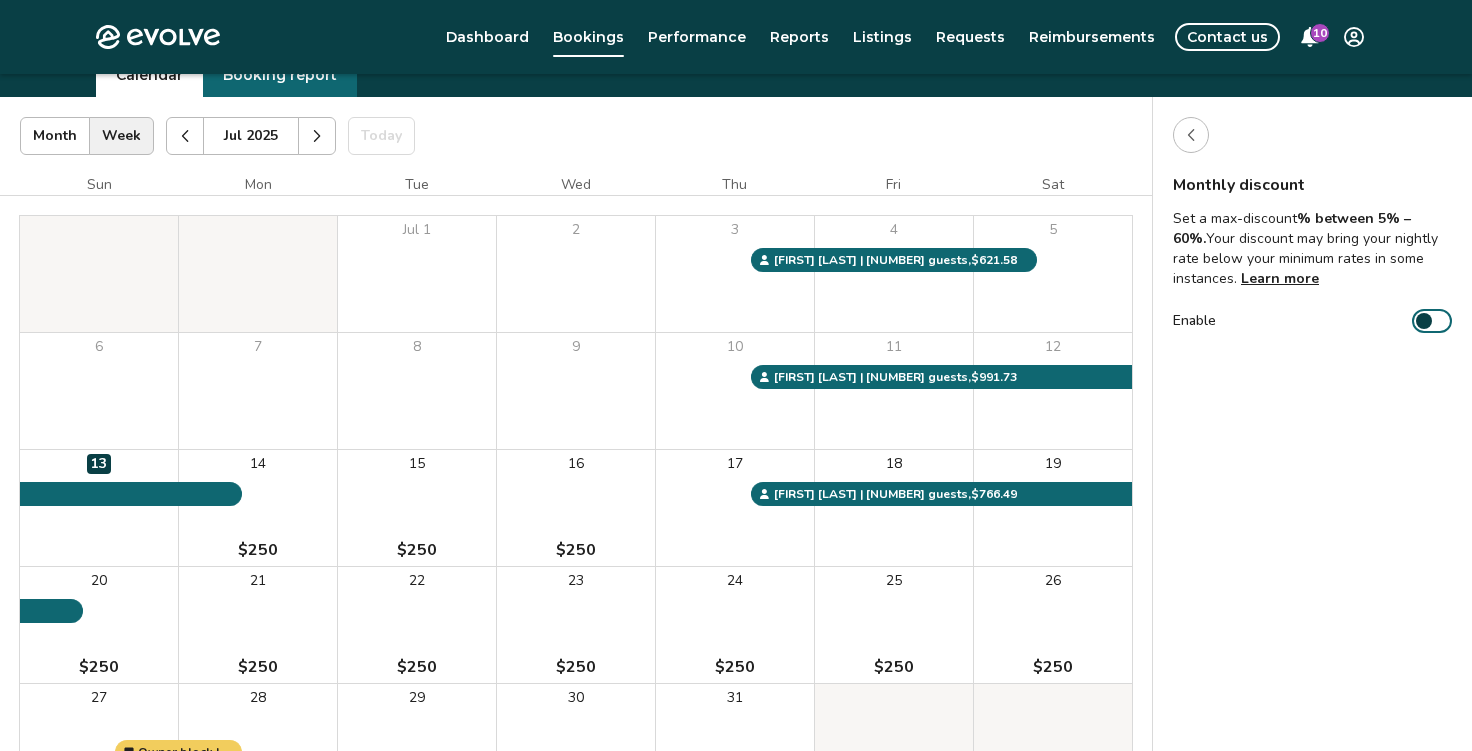 scroll, scrollTop: 76, scrollLeft: 0, axis: vertical 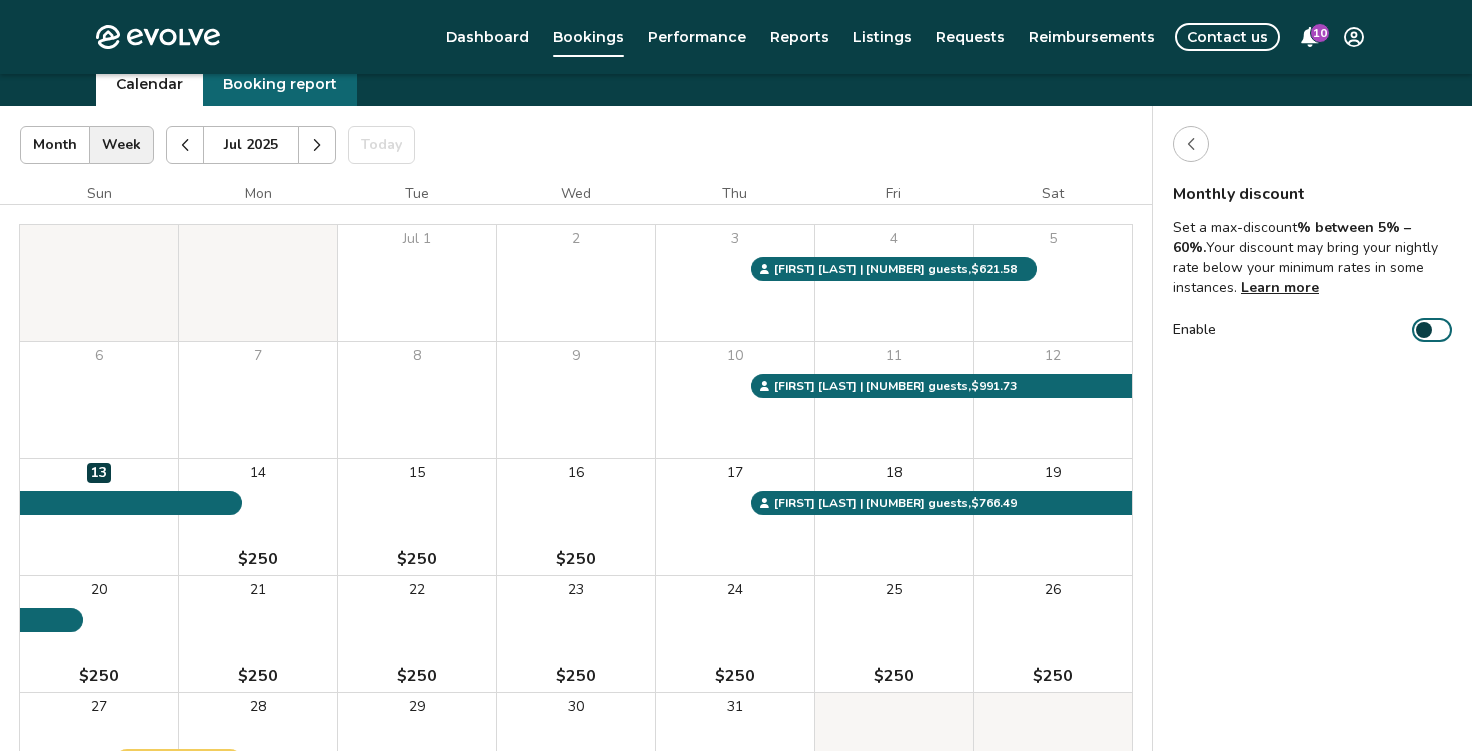 click at bounding box center [1191, 144] 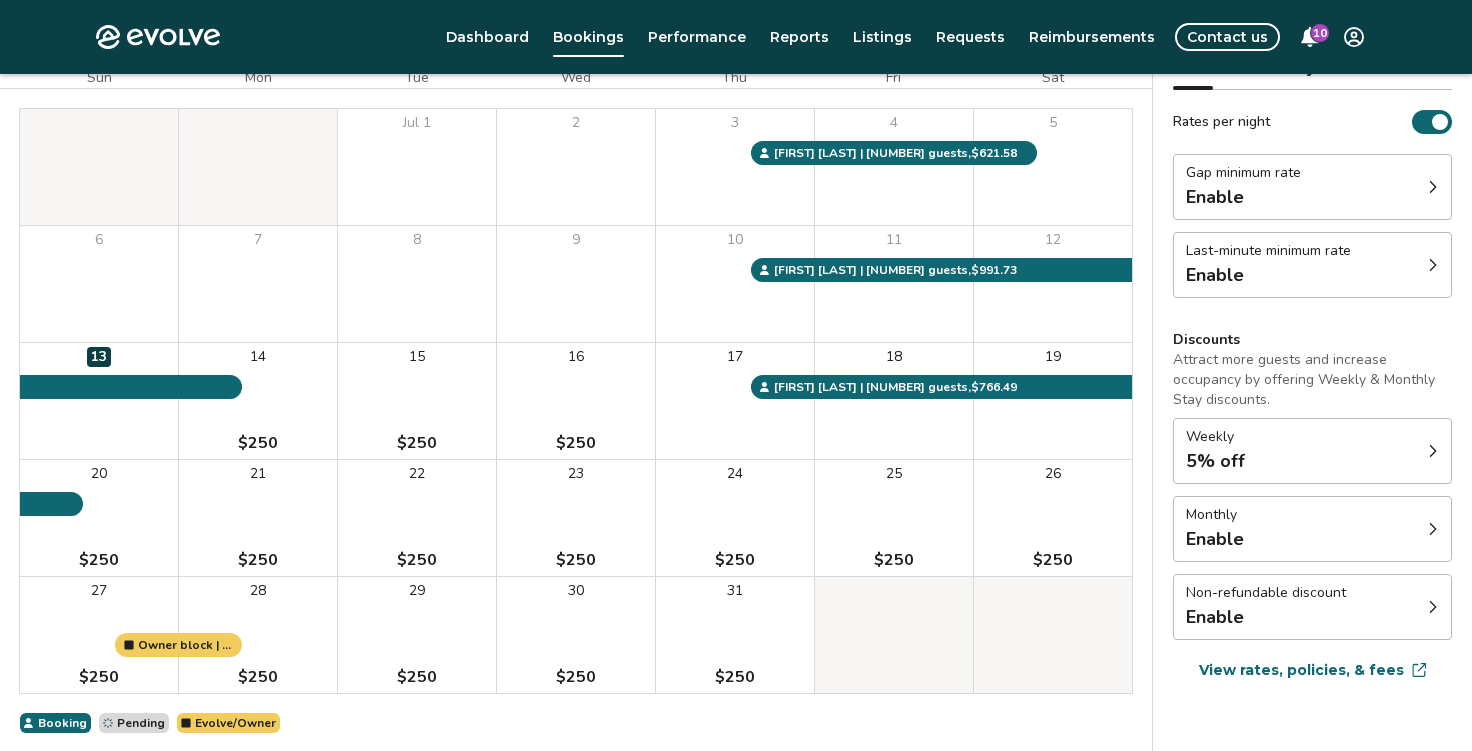 scroll, scrollTop: 194, scrollLeft: 0, axis: vertical 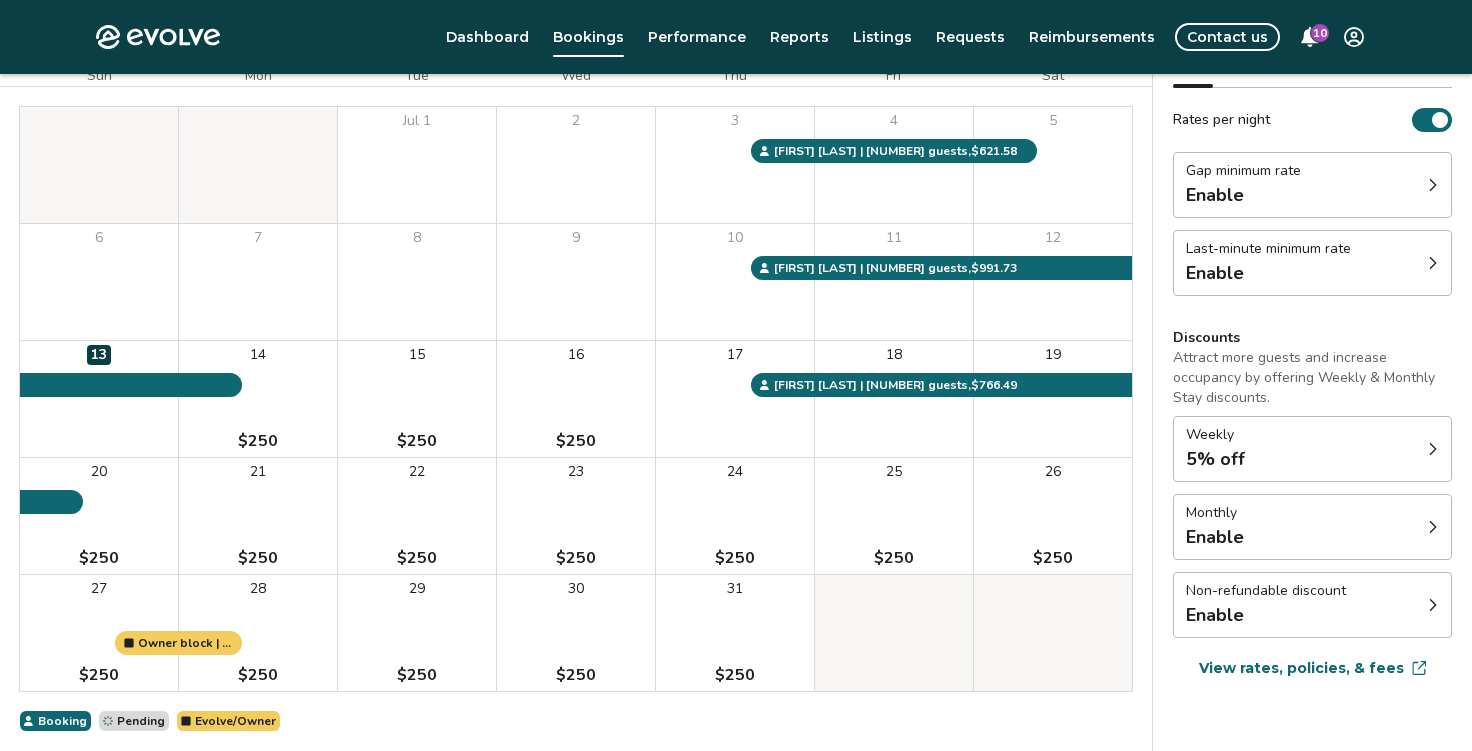 click on "Enable" at bounding box center [1266, 615] 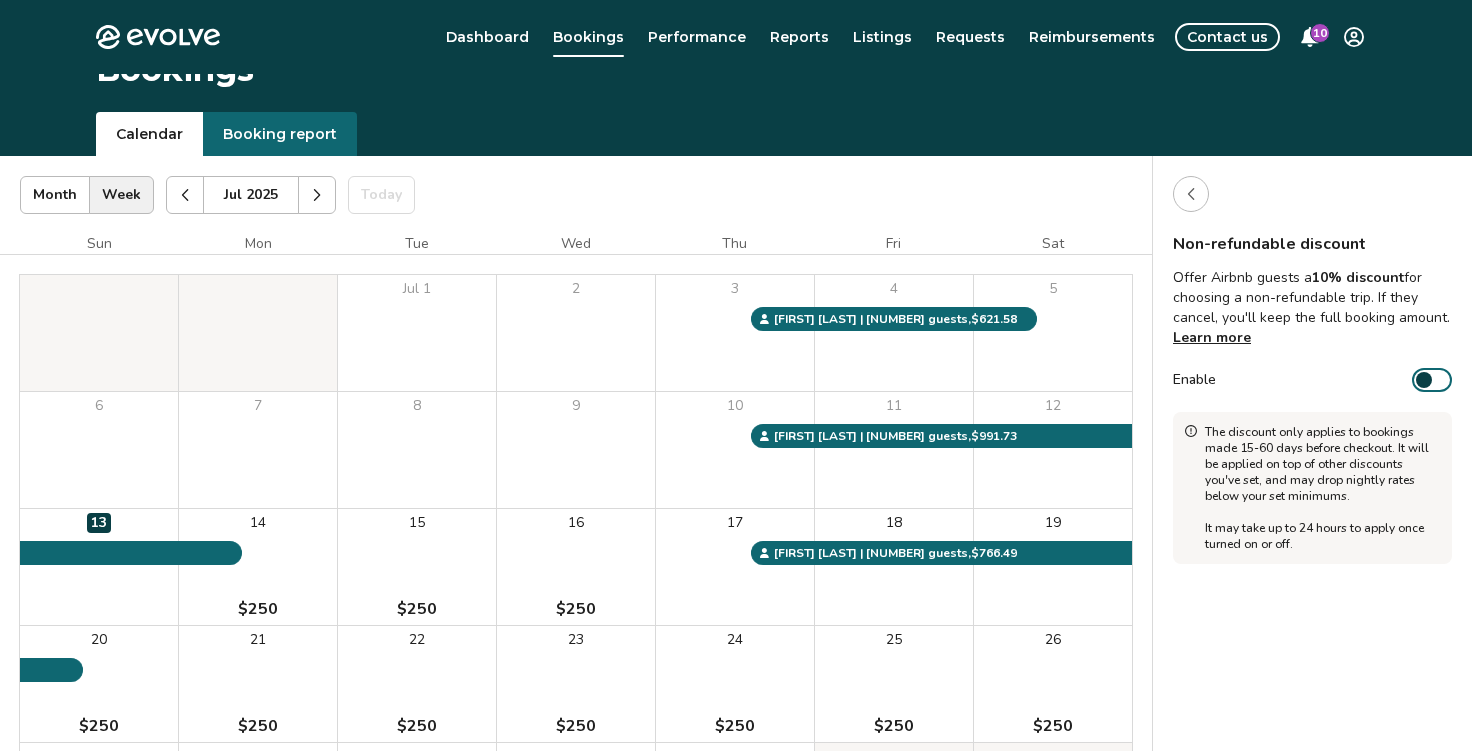 scroll, scrollTop: 0, scrollLeft: 0, axis: both 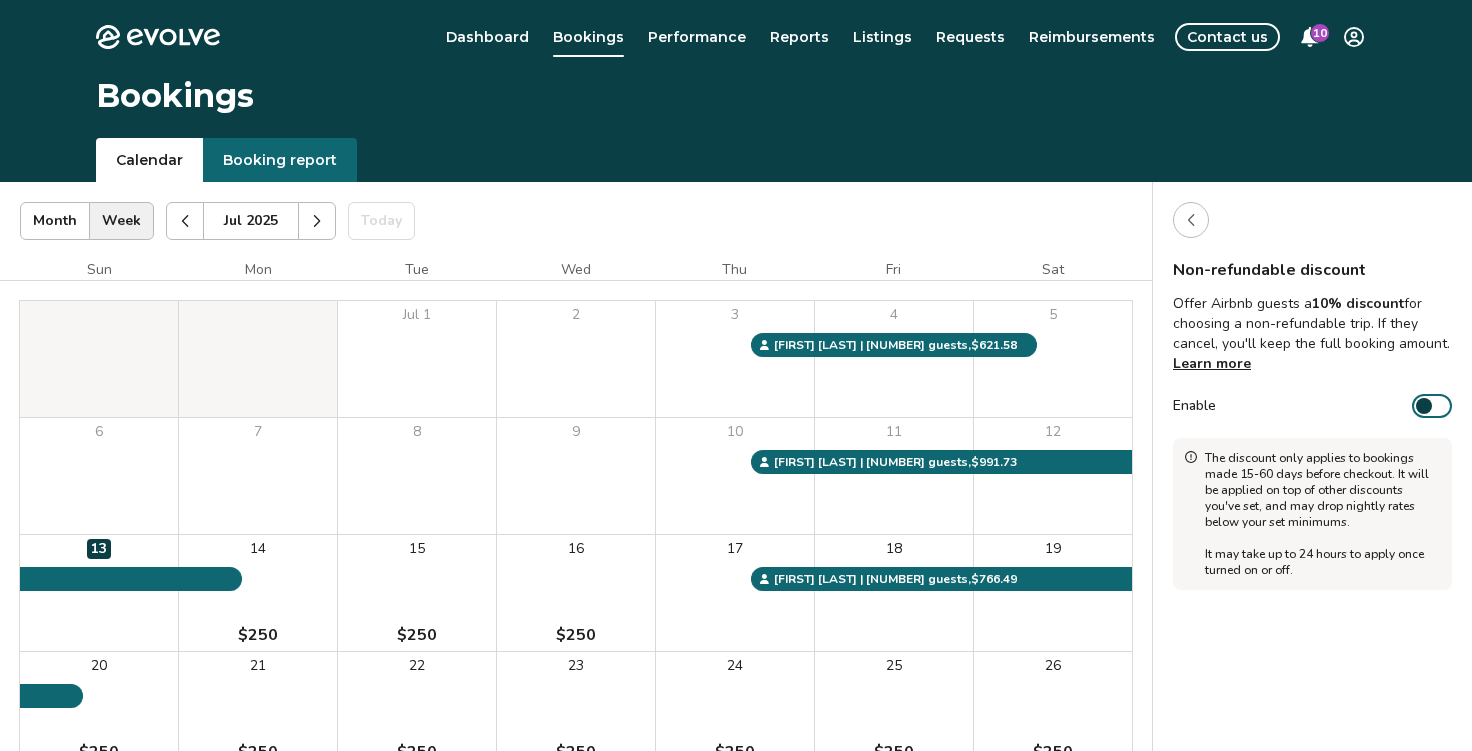 click 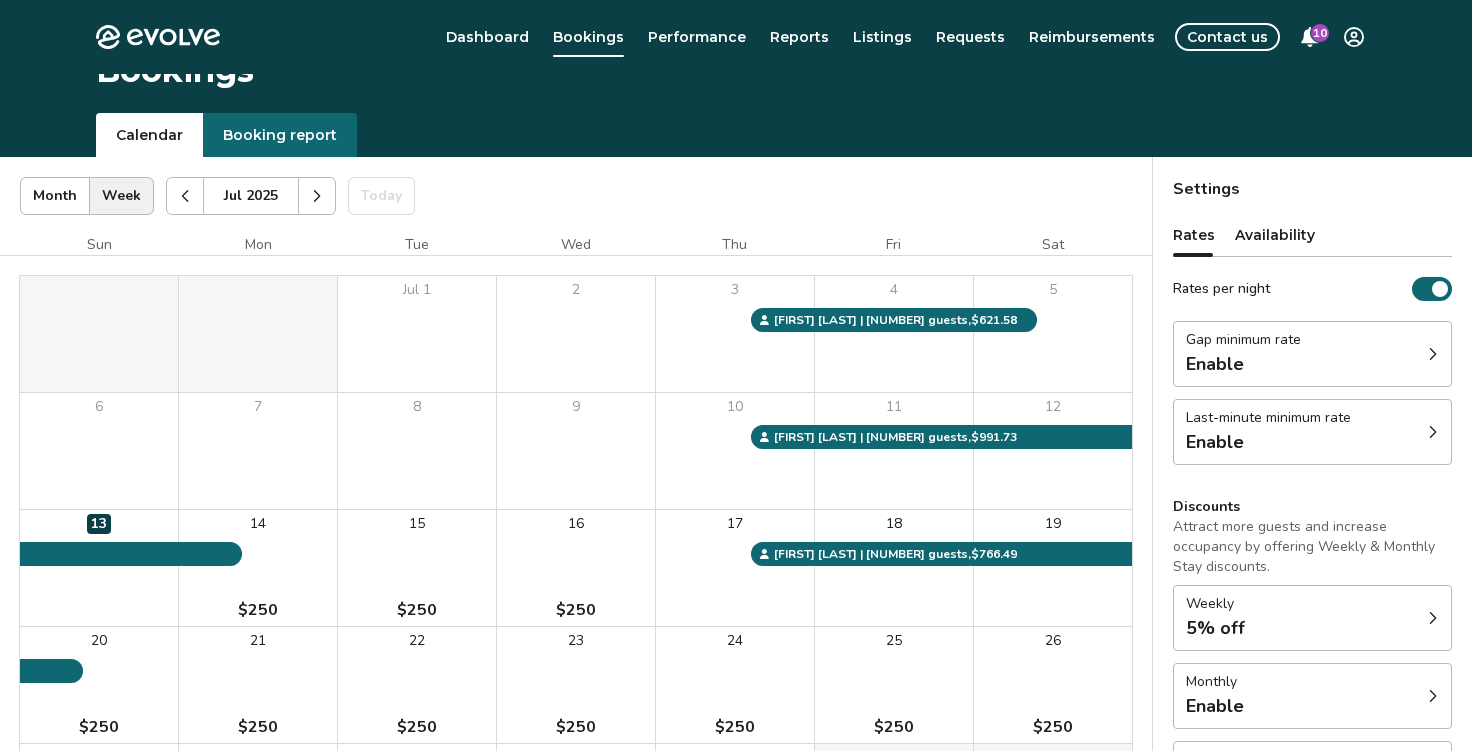 scroll, scrollTop: 44, scrollLeft: 0, axis: vertical 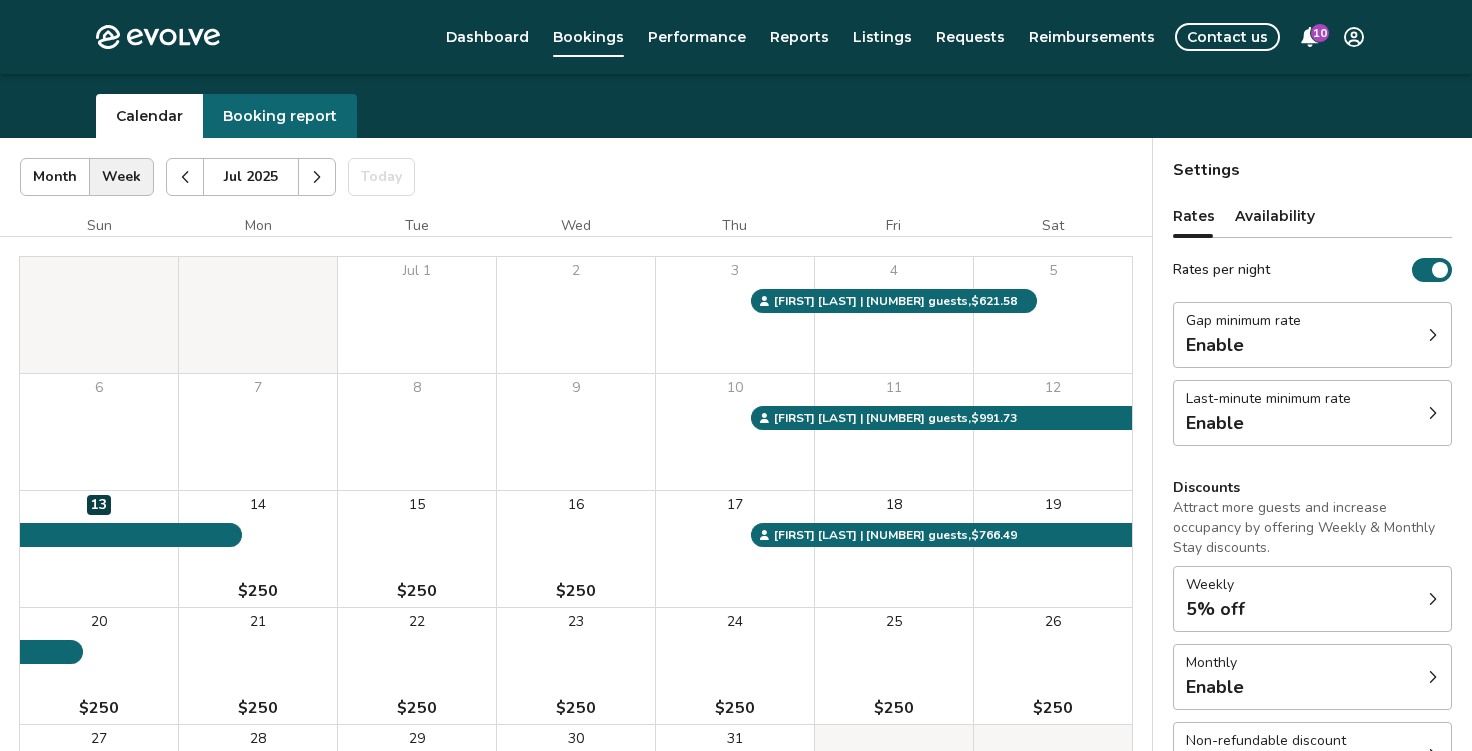 click on "Enable" at bounding box center [1243, 345] 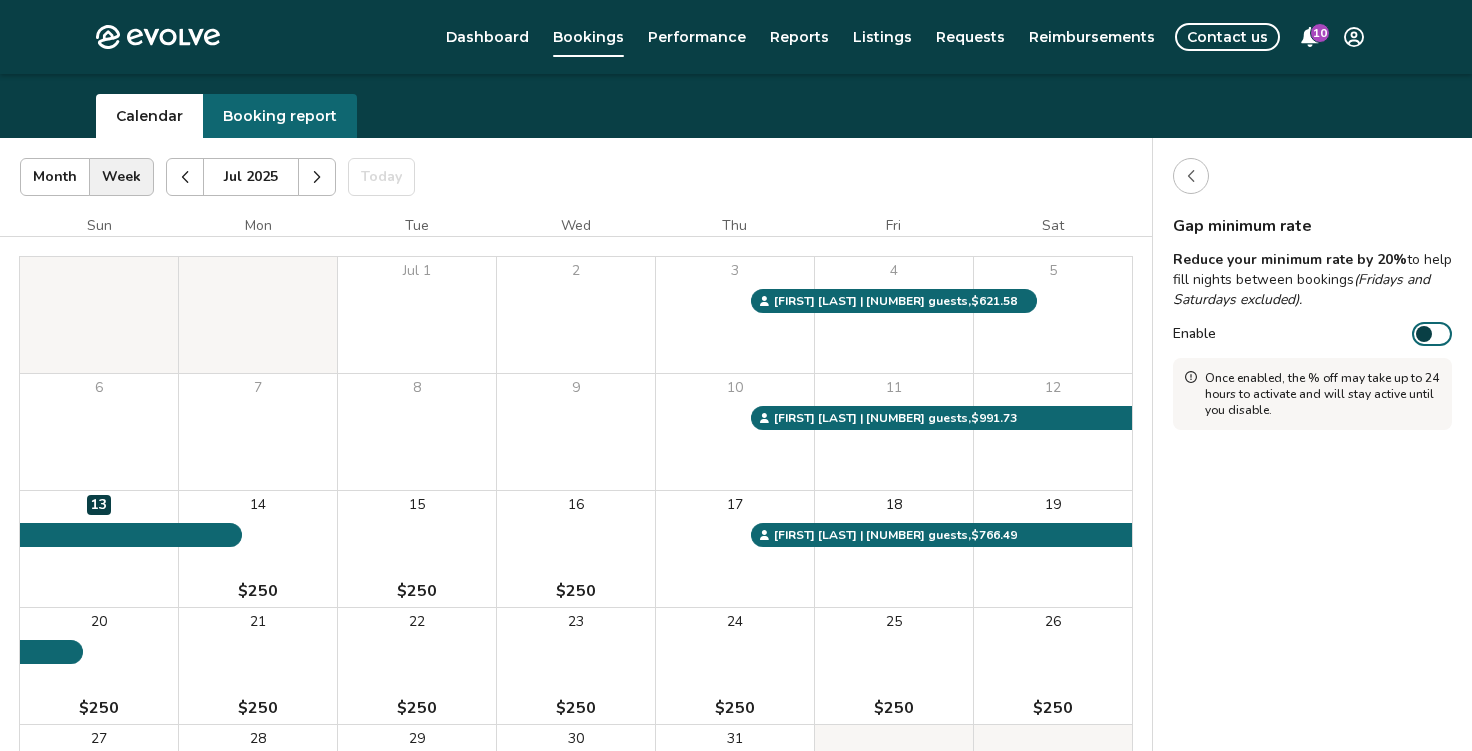click 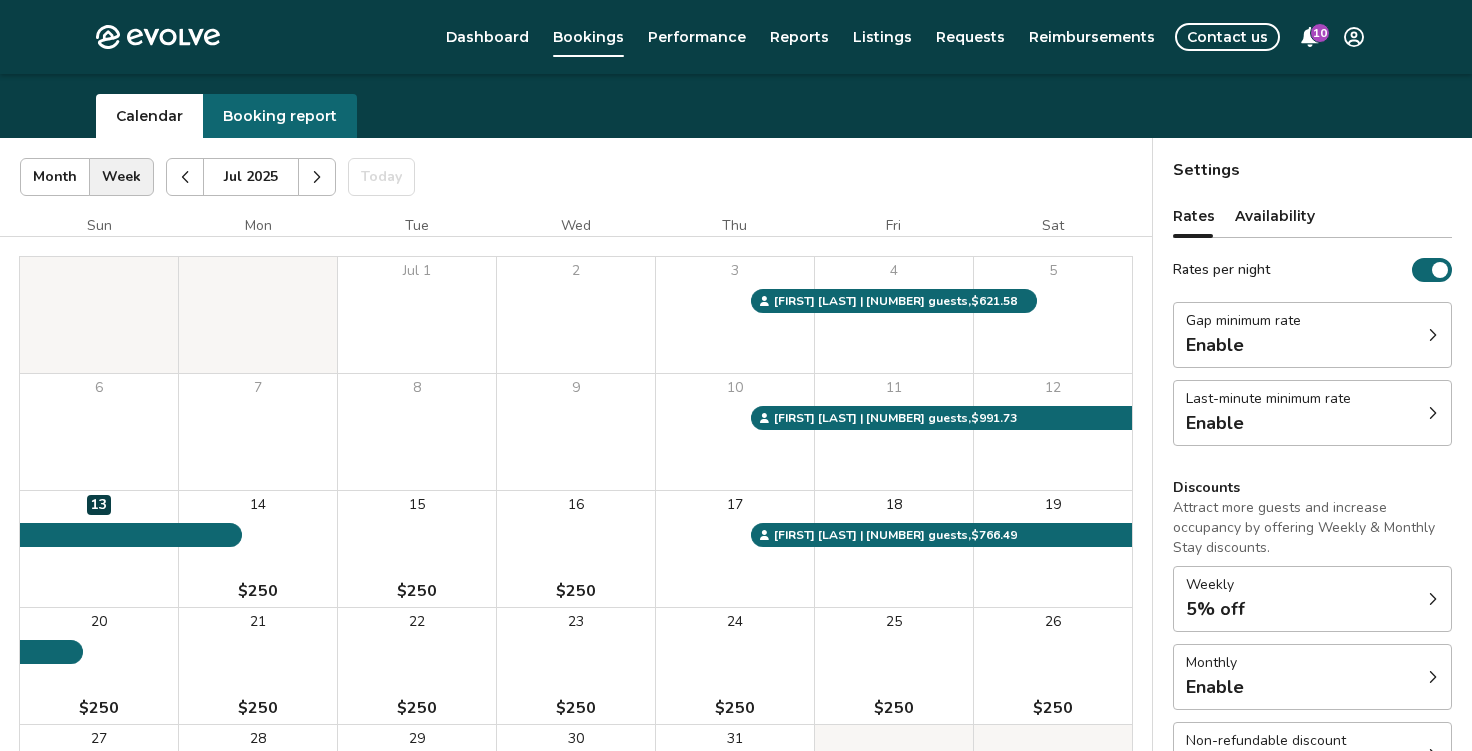 click on "Availability" at bounding box center (1275, 216) 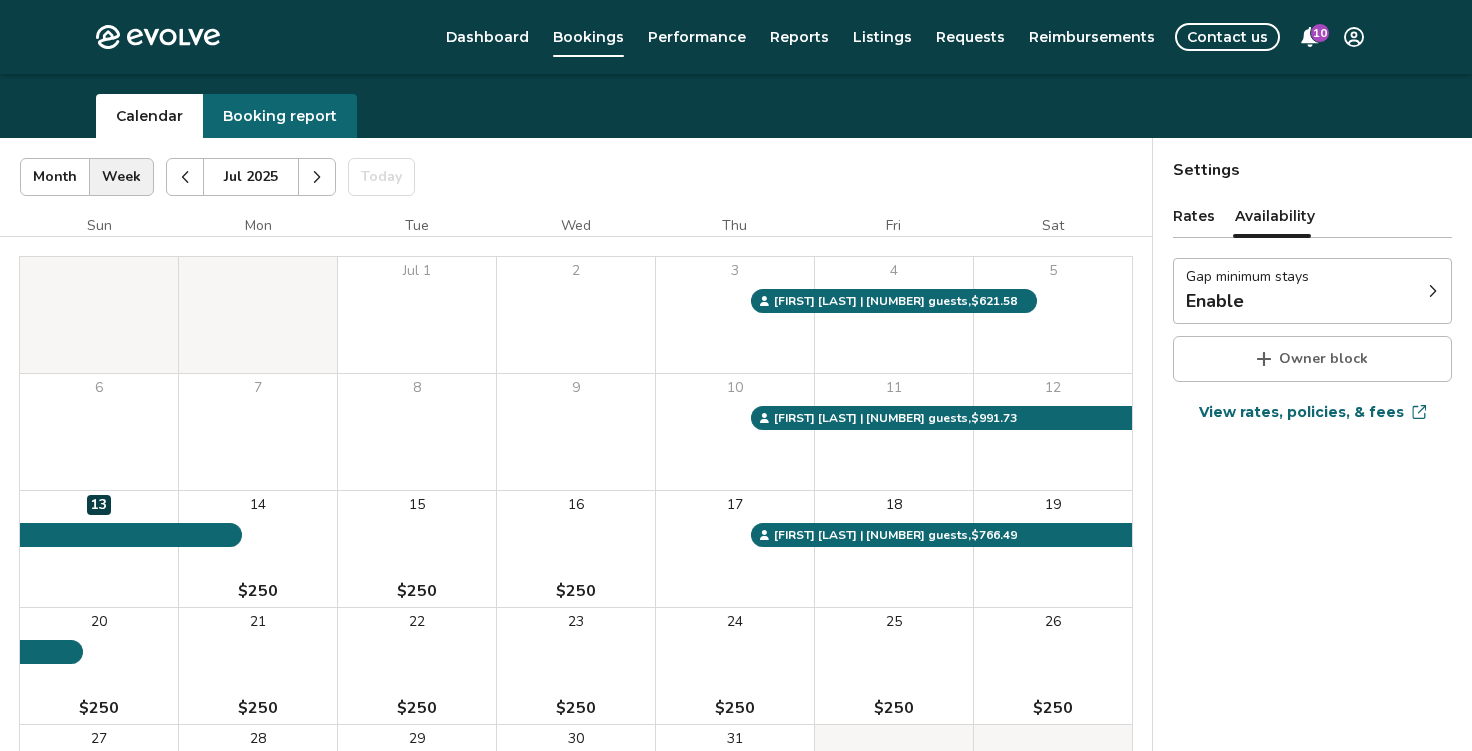 click on "Enable" at bounding box center [1247, 301] 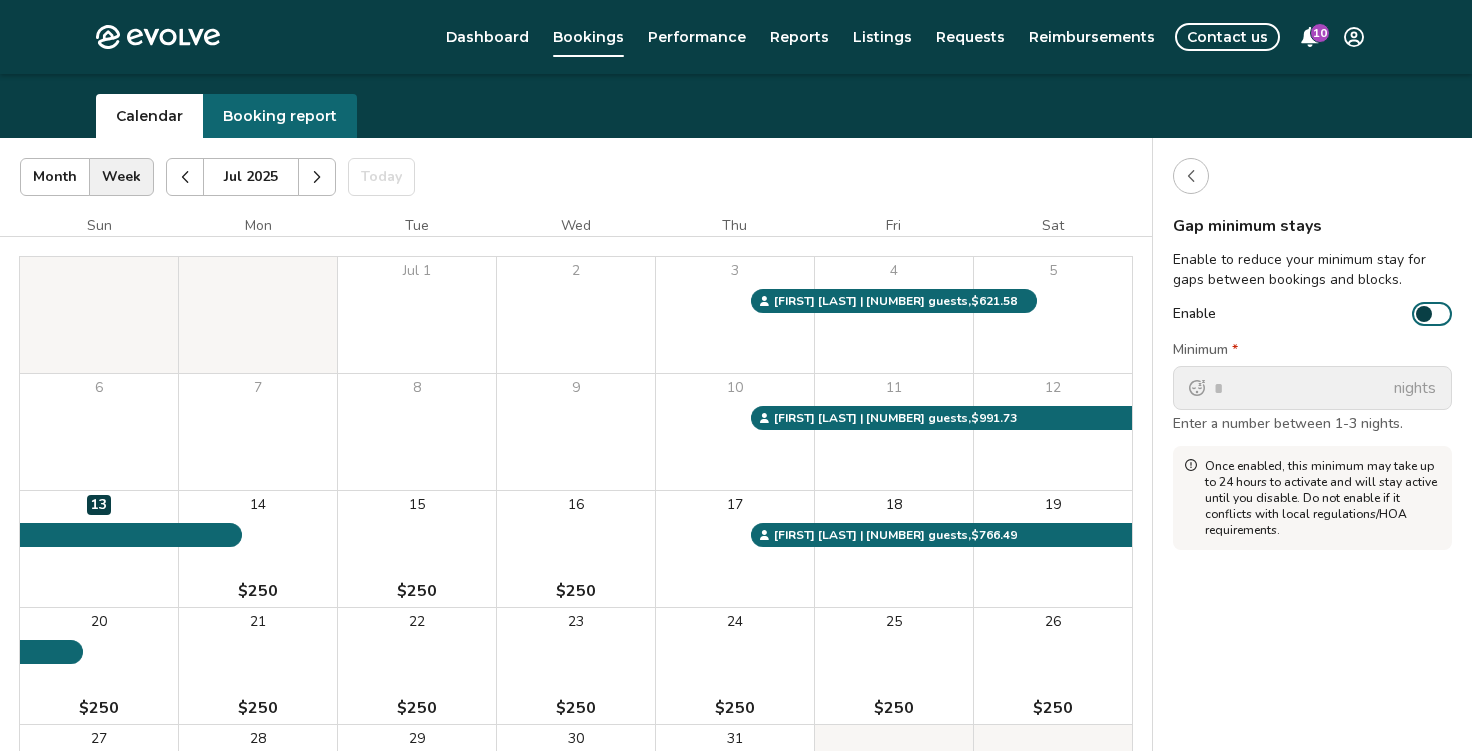 click at bounding box center [1191, 176] 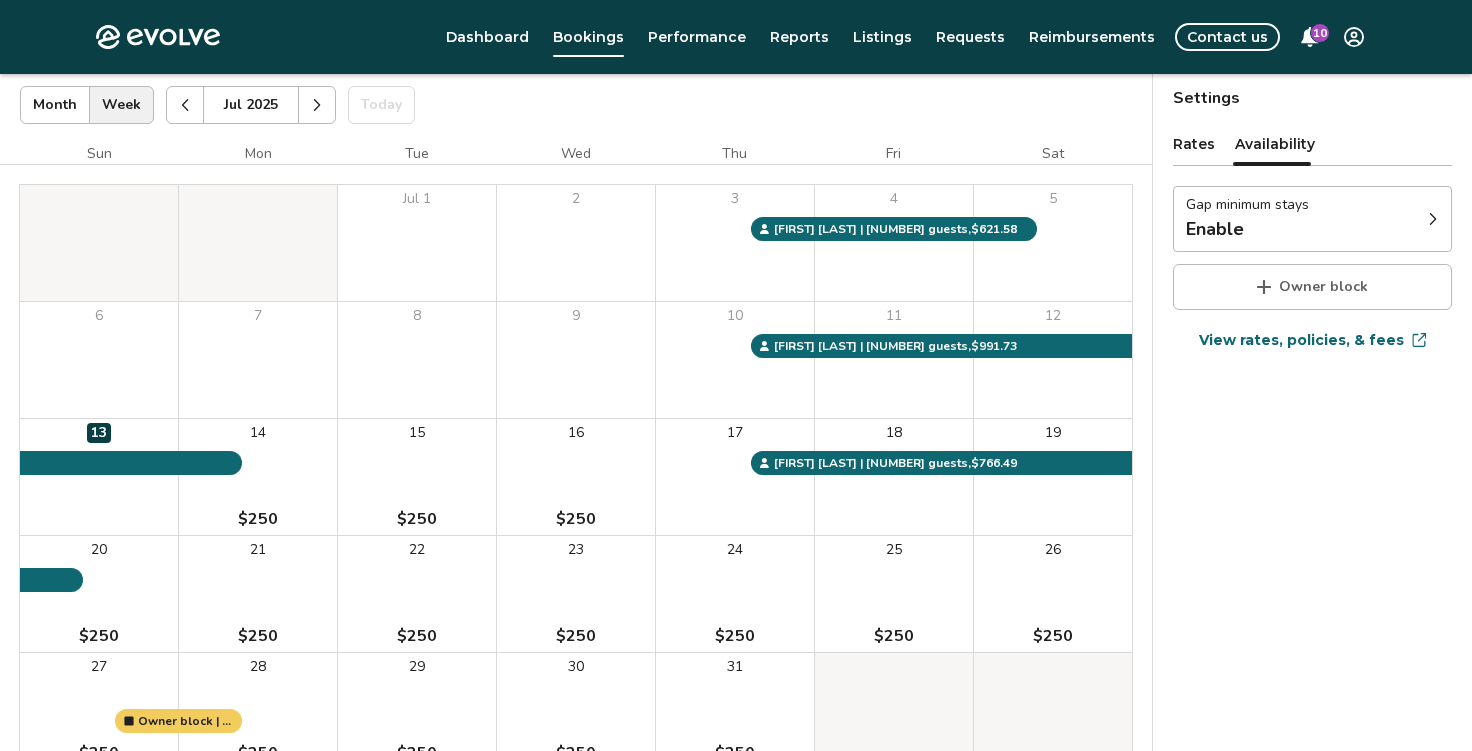 scroll, scrollTop: 120, scrollLeft: 0, axis: vertical 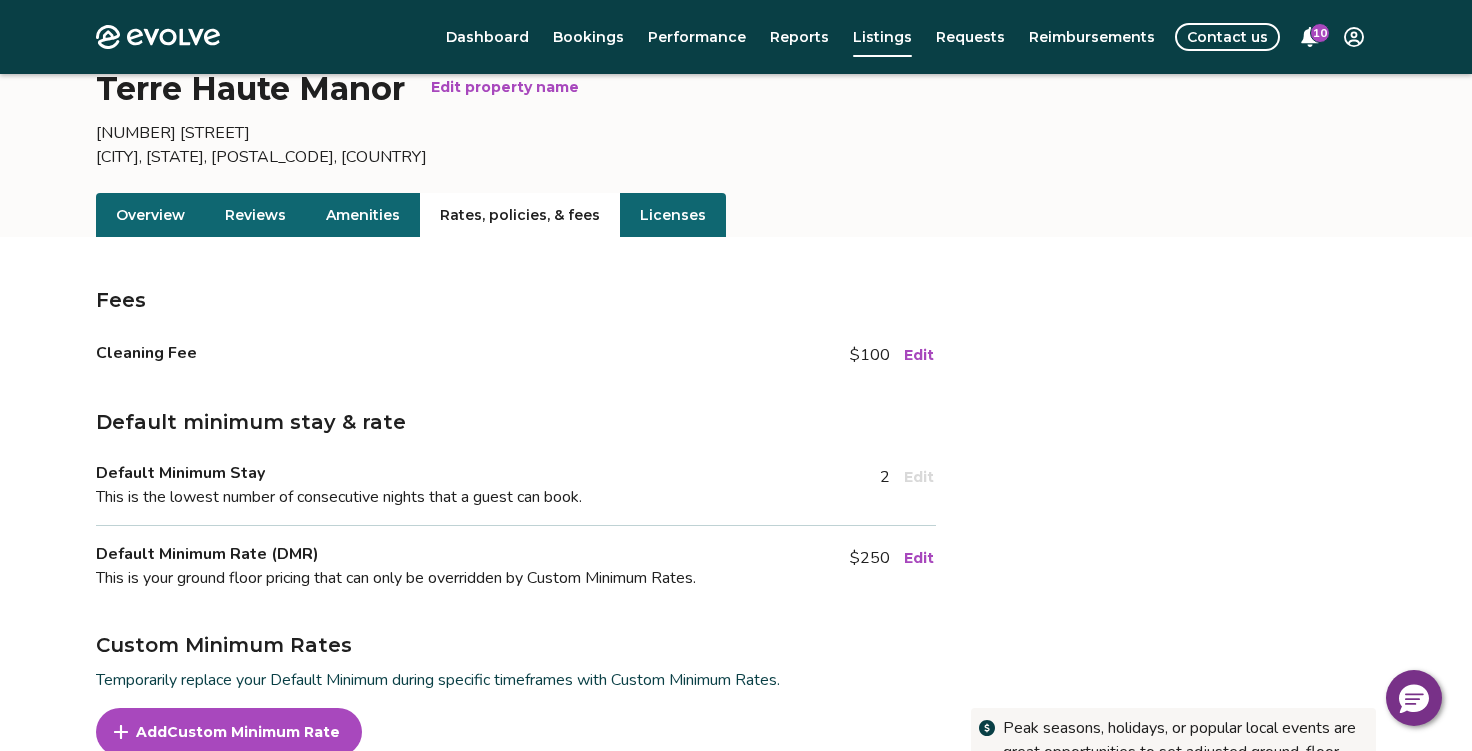 click on "Edit" at bounding box center [919, 355] 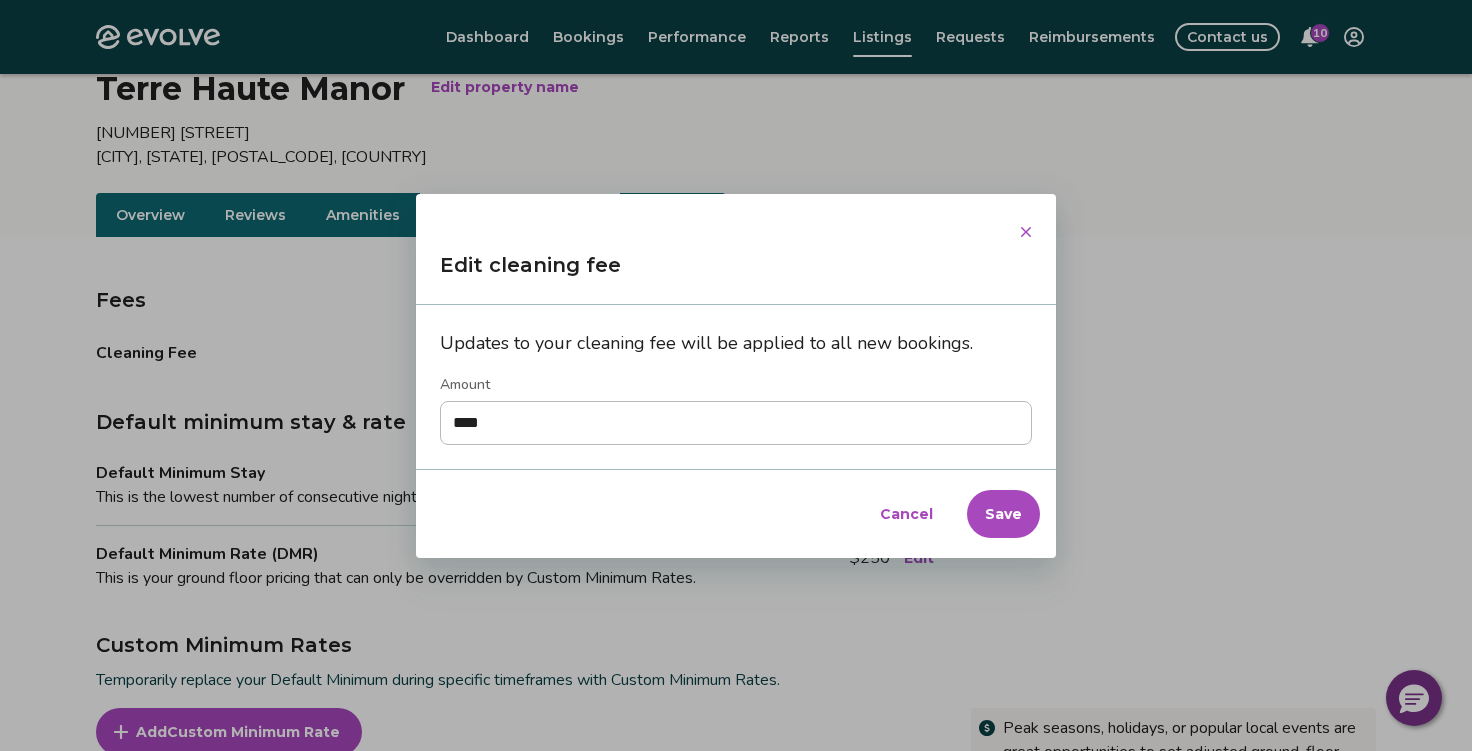 click on "****" at bounding box center [736, 423] 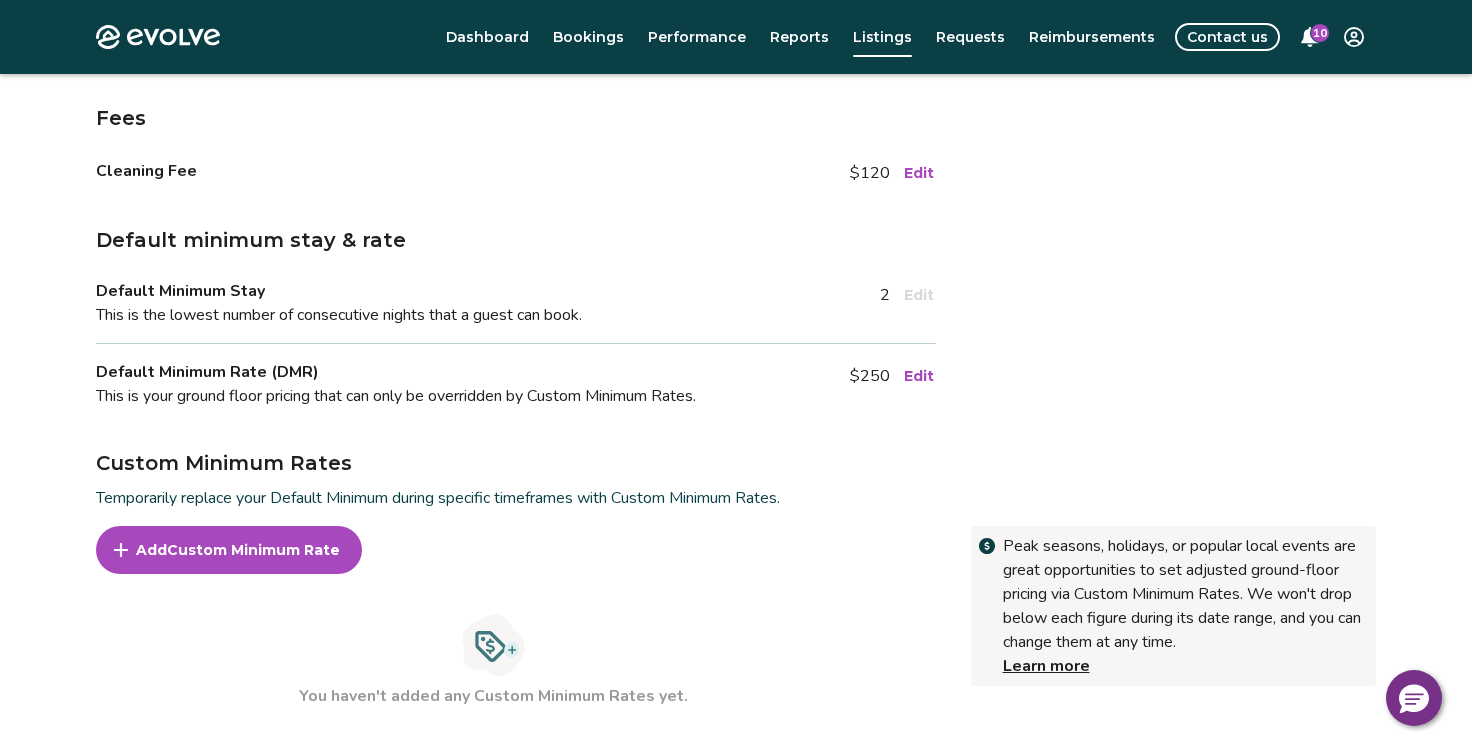 scroll, scrollTop: 307, scrollLeft: 0, axis: vertical 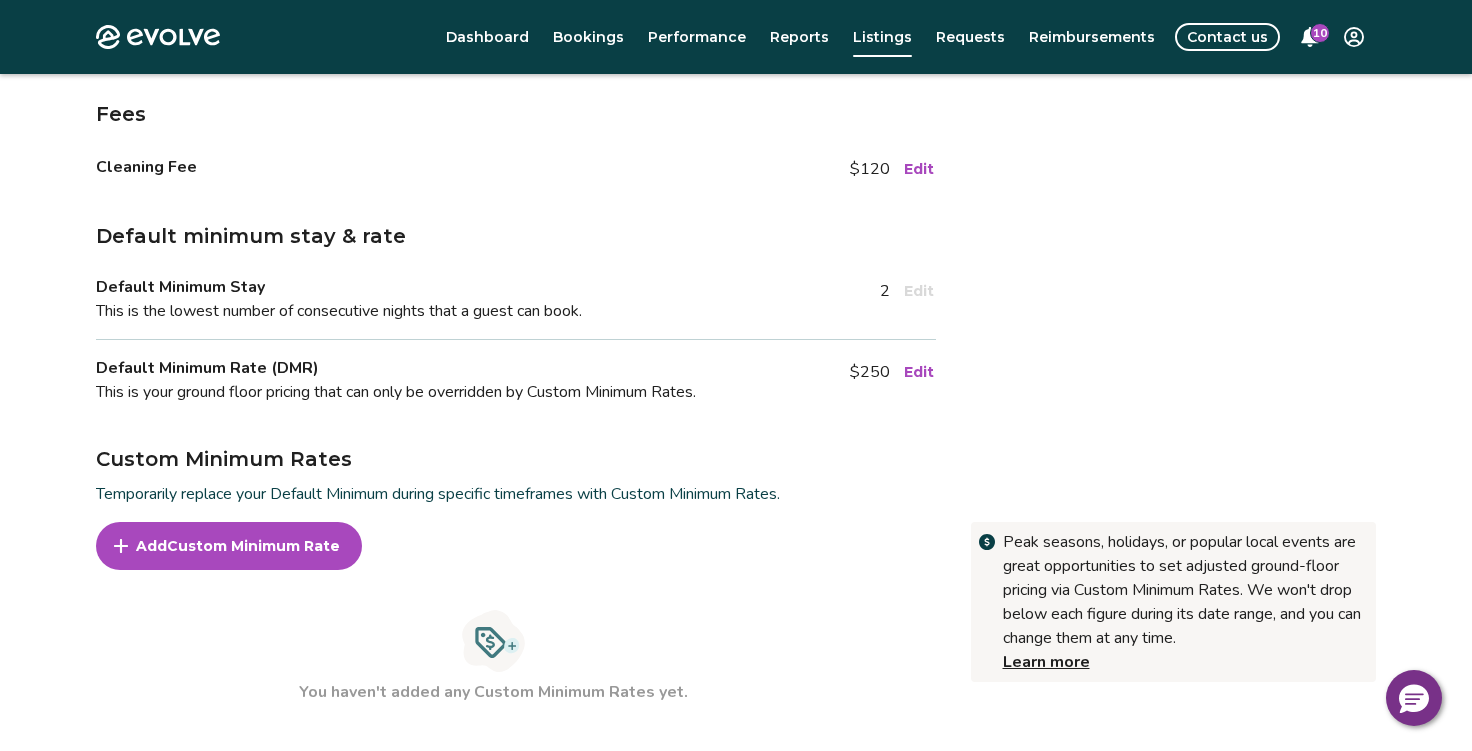 click on "Edit" at bounding box center [919, 372] 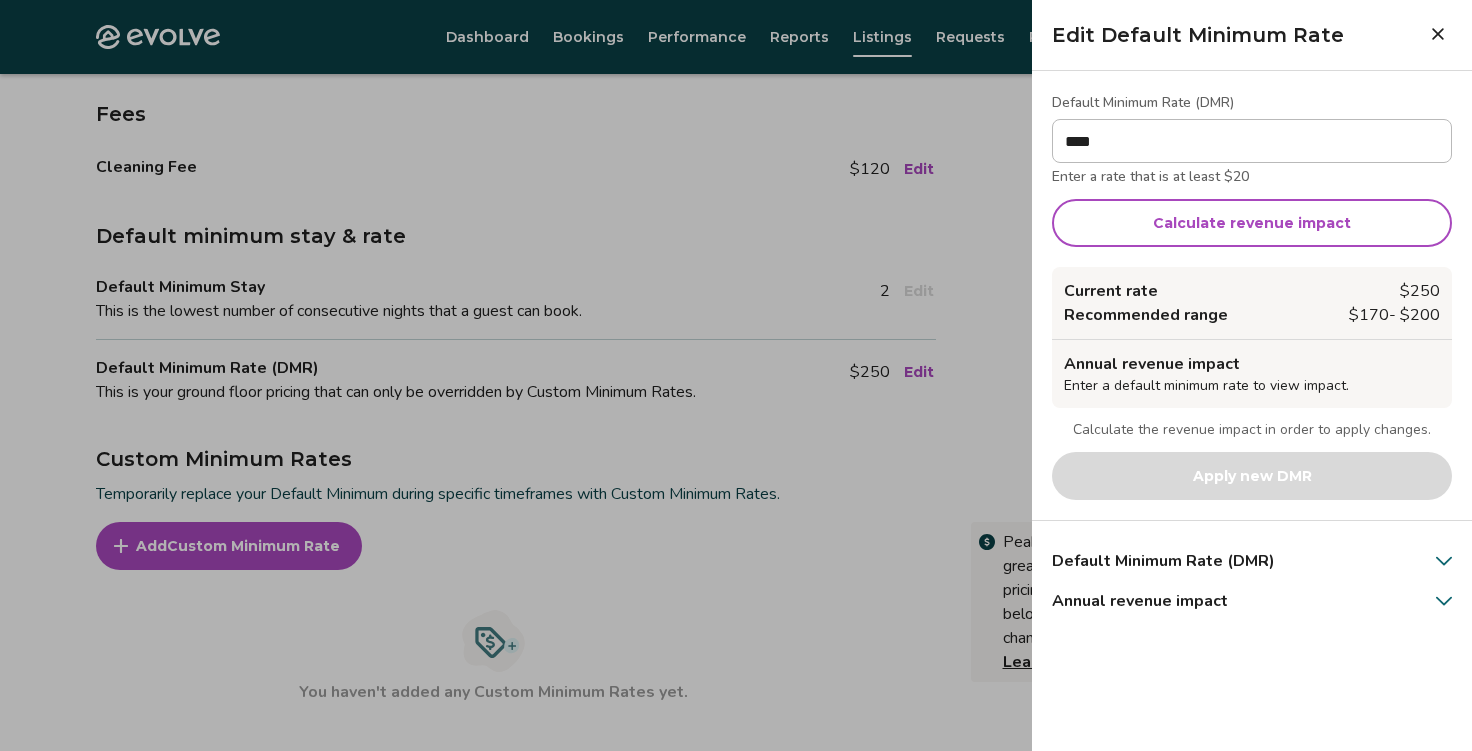 click on "****" at bounding box center [1252, 141] 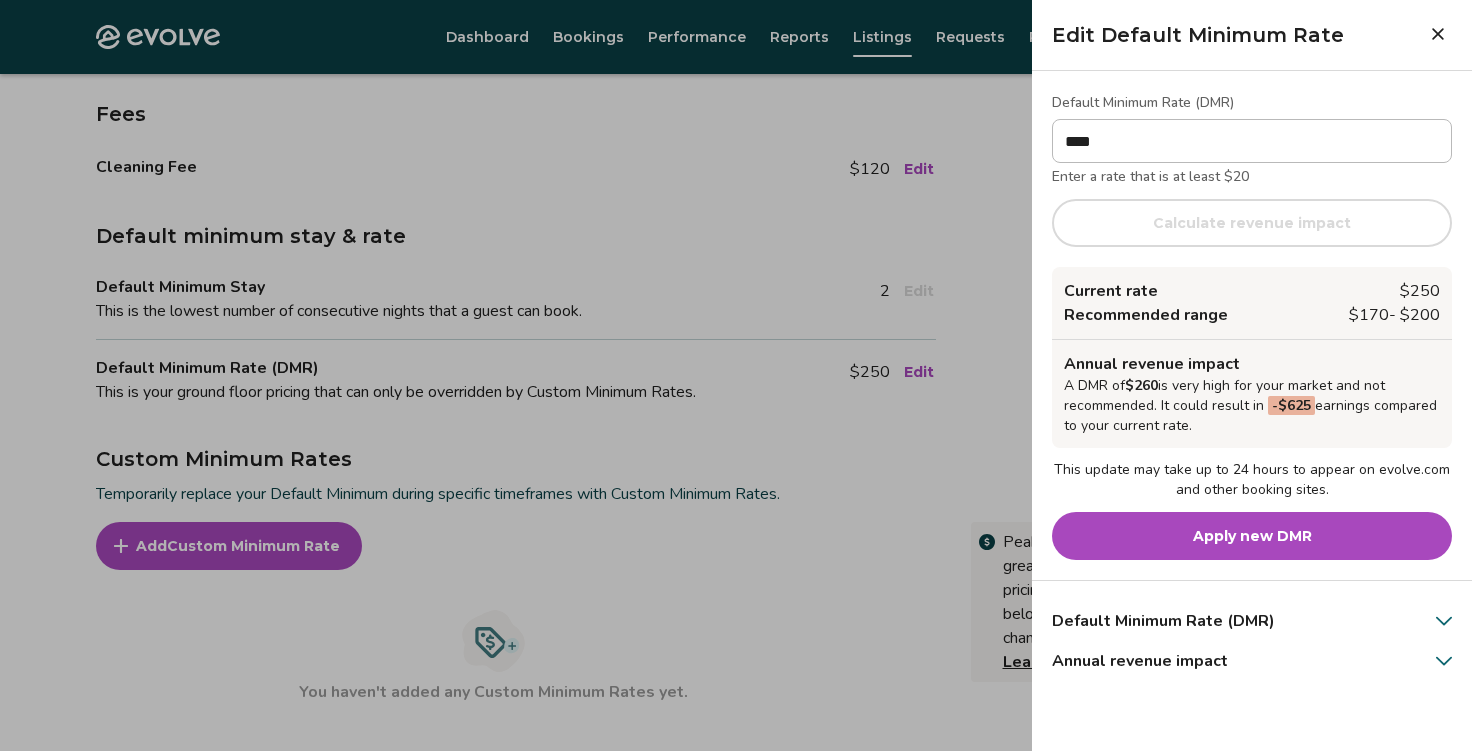 click on "Apply new DMR" at bounding box center (1252, 536) 